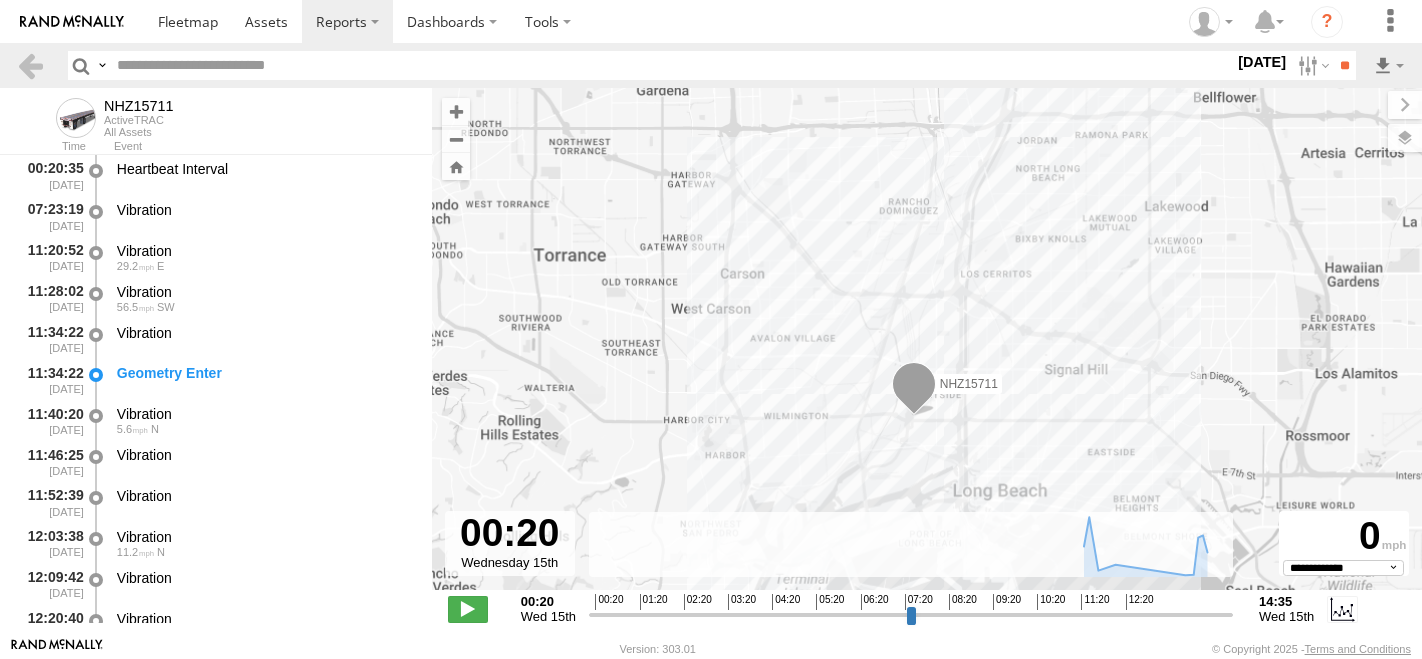 select on "**********" 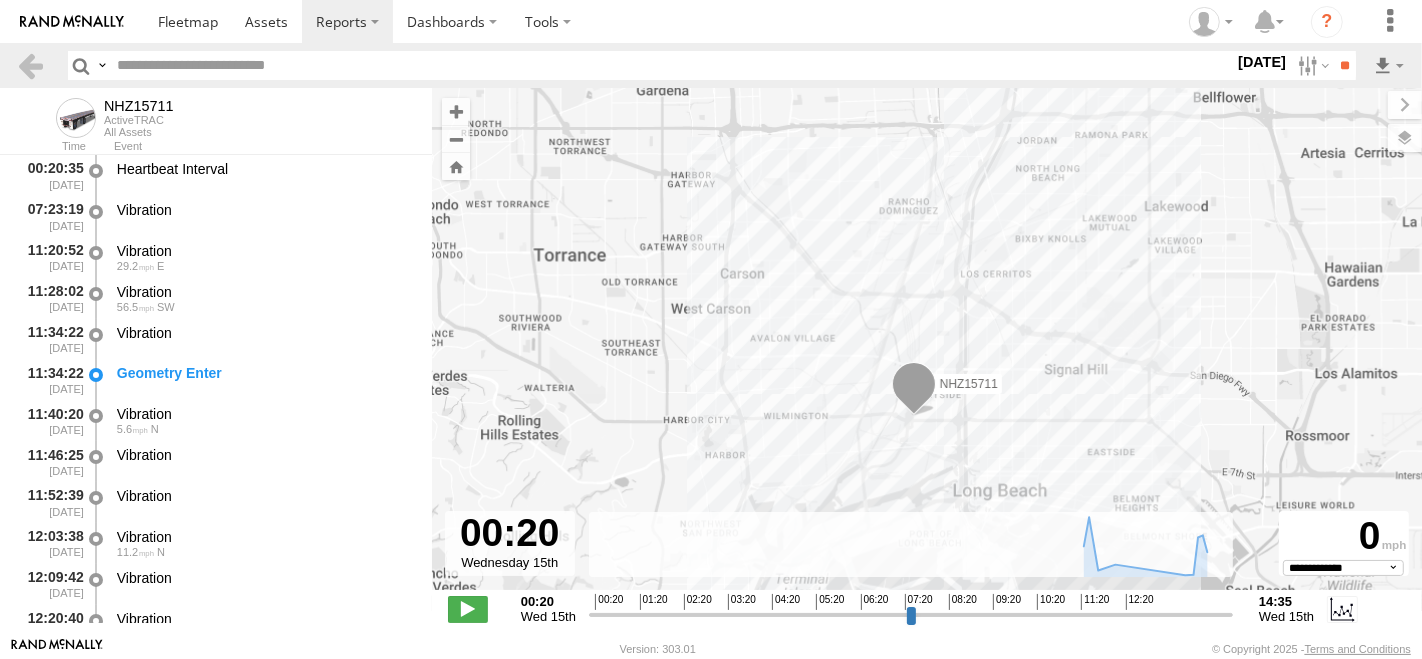 click at bounding box center (1311, 65) 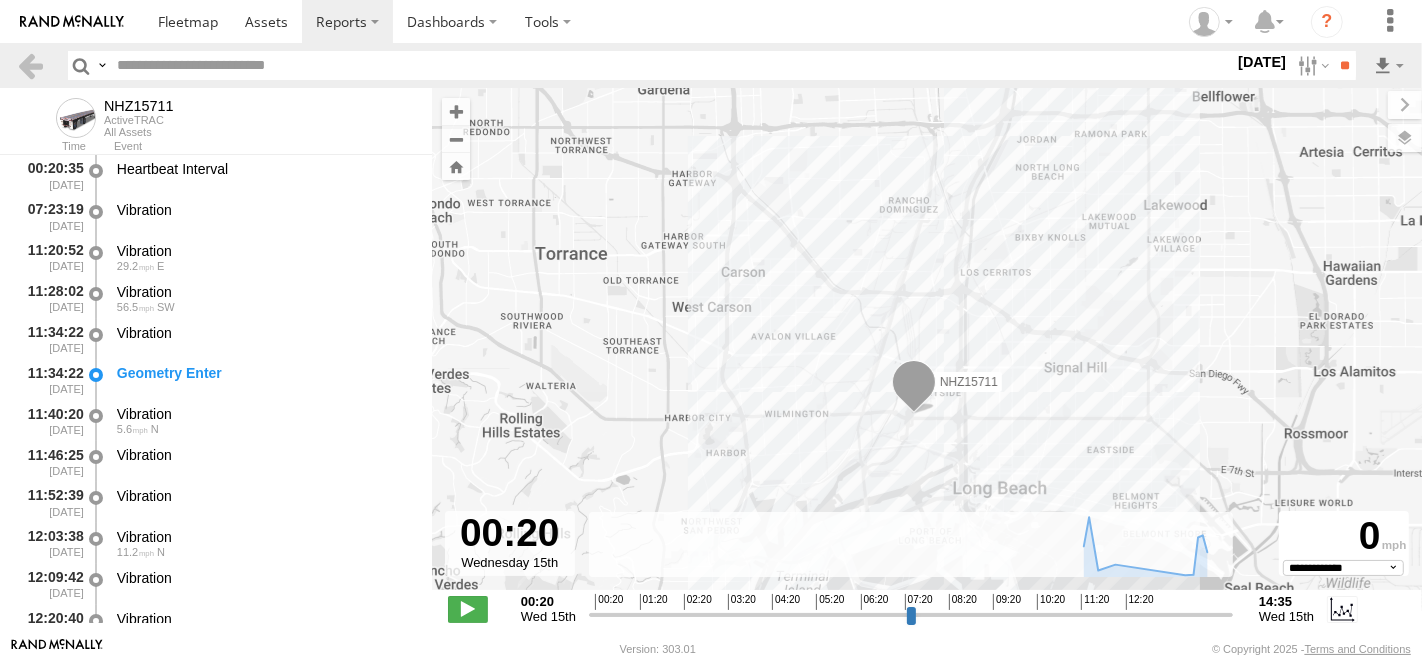 click at bounding box center [0, 0] 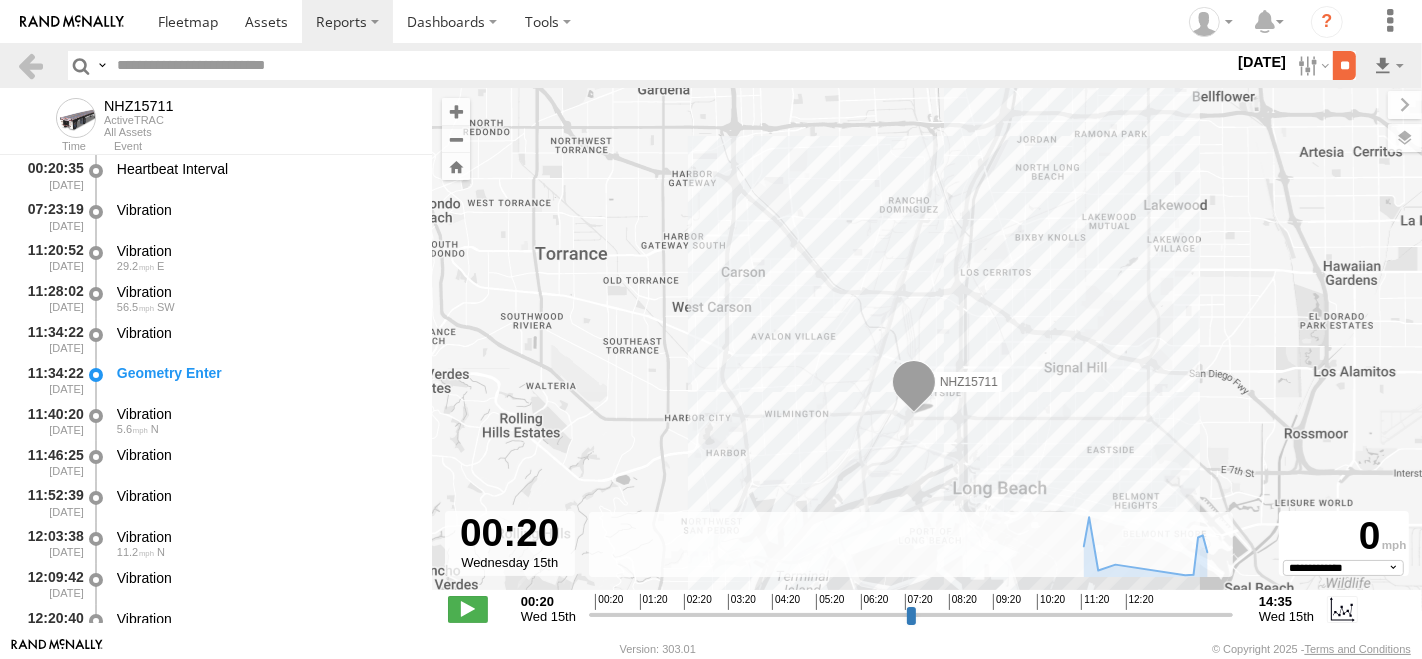 click on "**" at bounding box center [1344, 65] 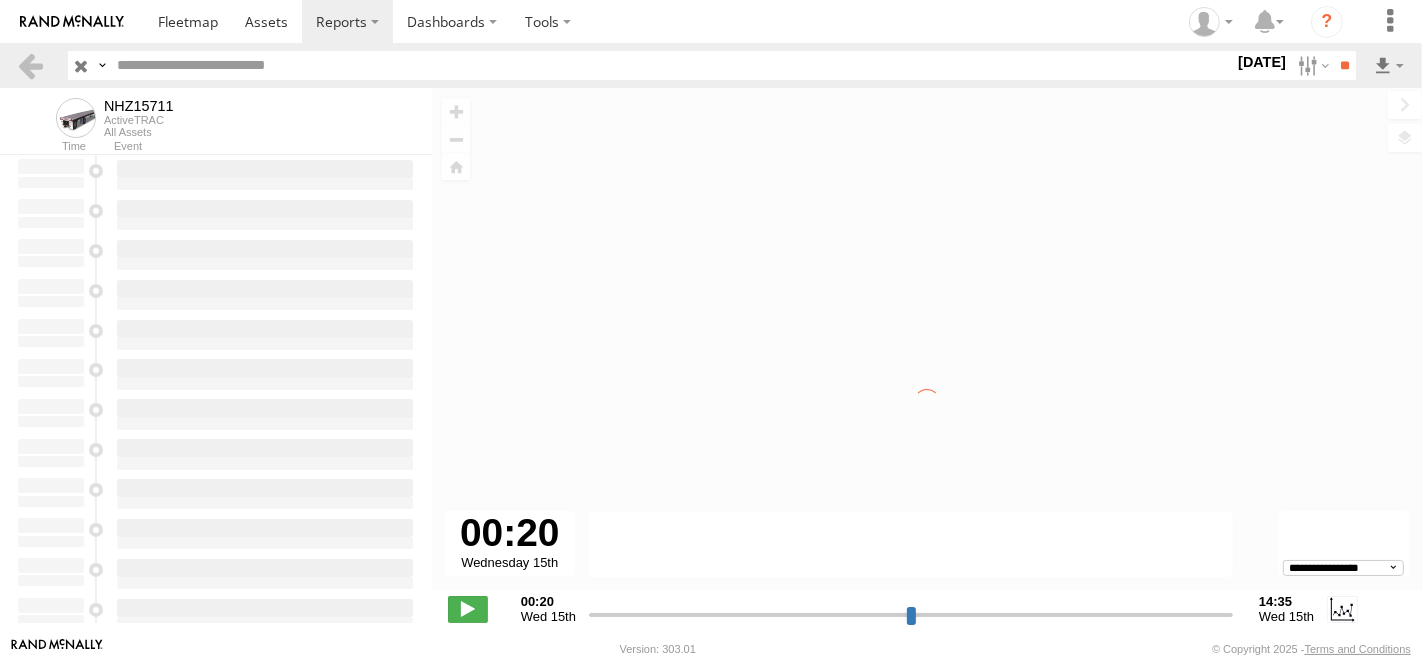 click at bounding box center [671, 65] 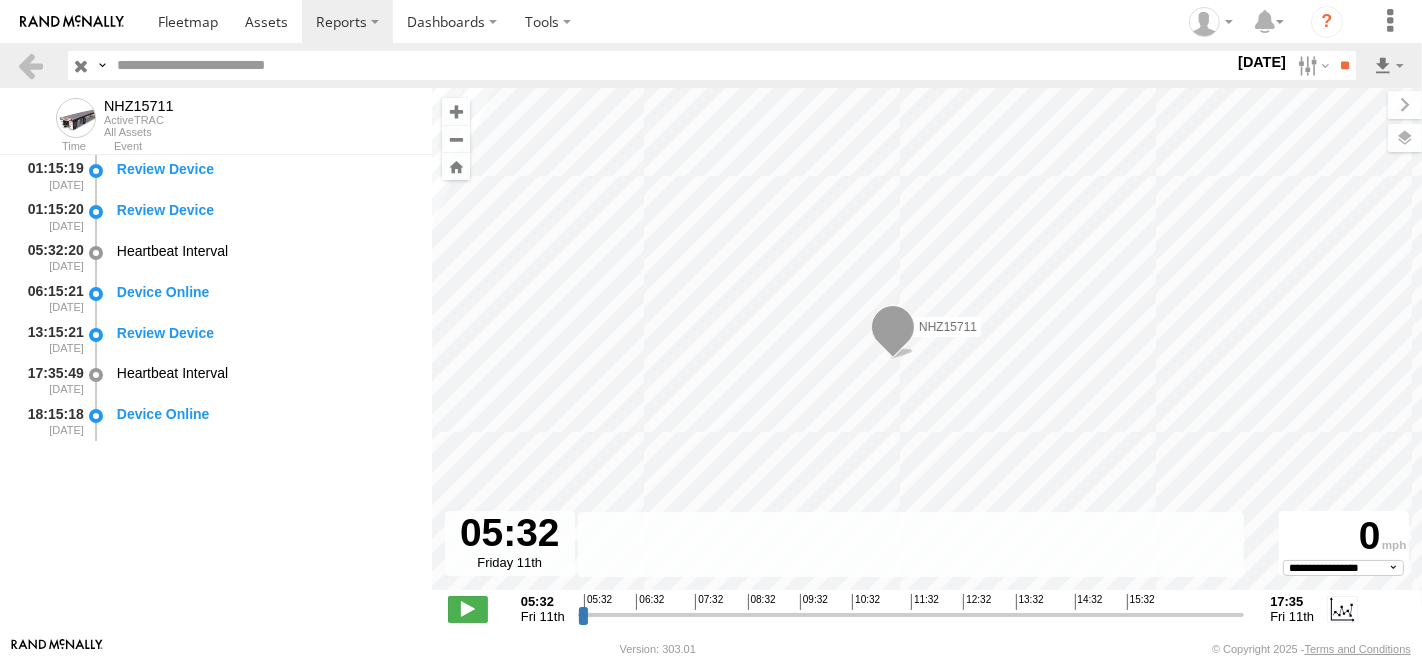 paste on "********" 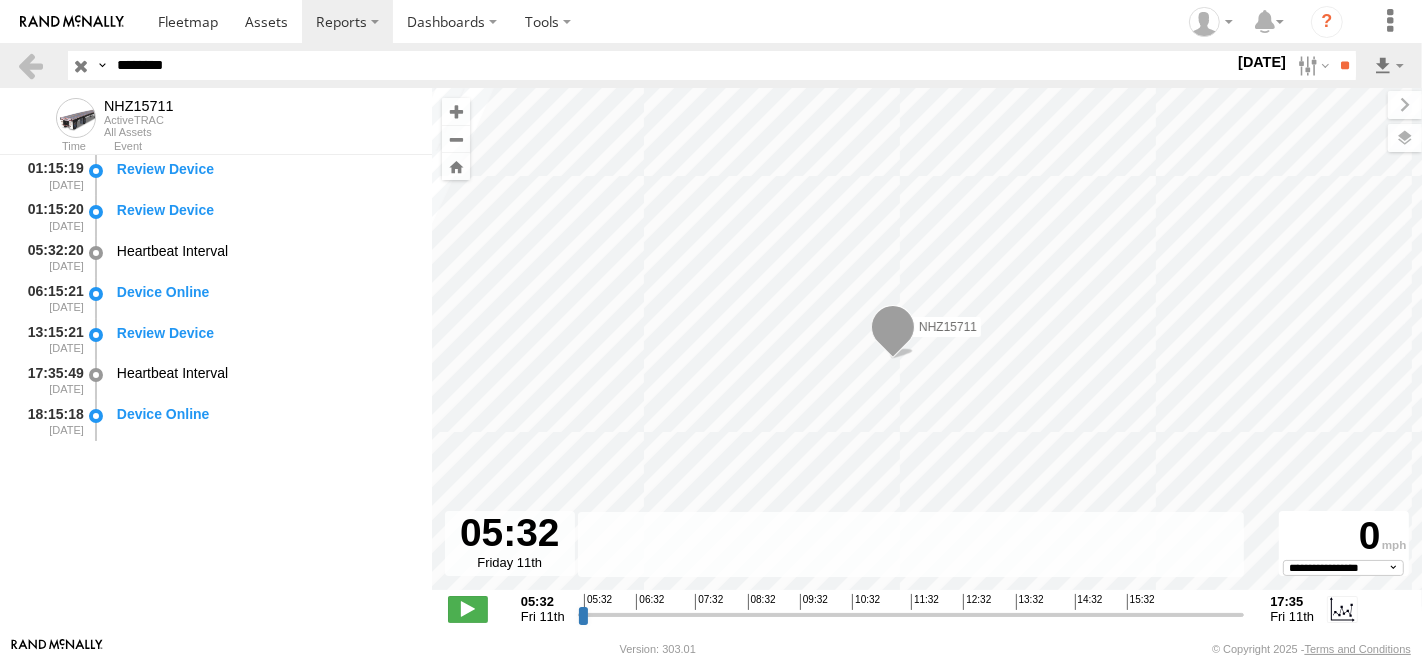 type on "********" 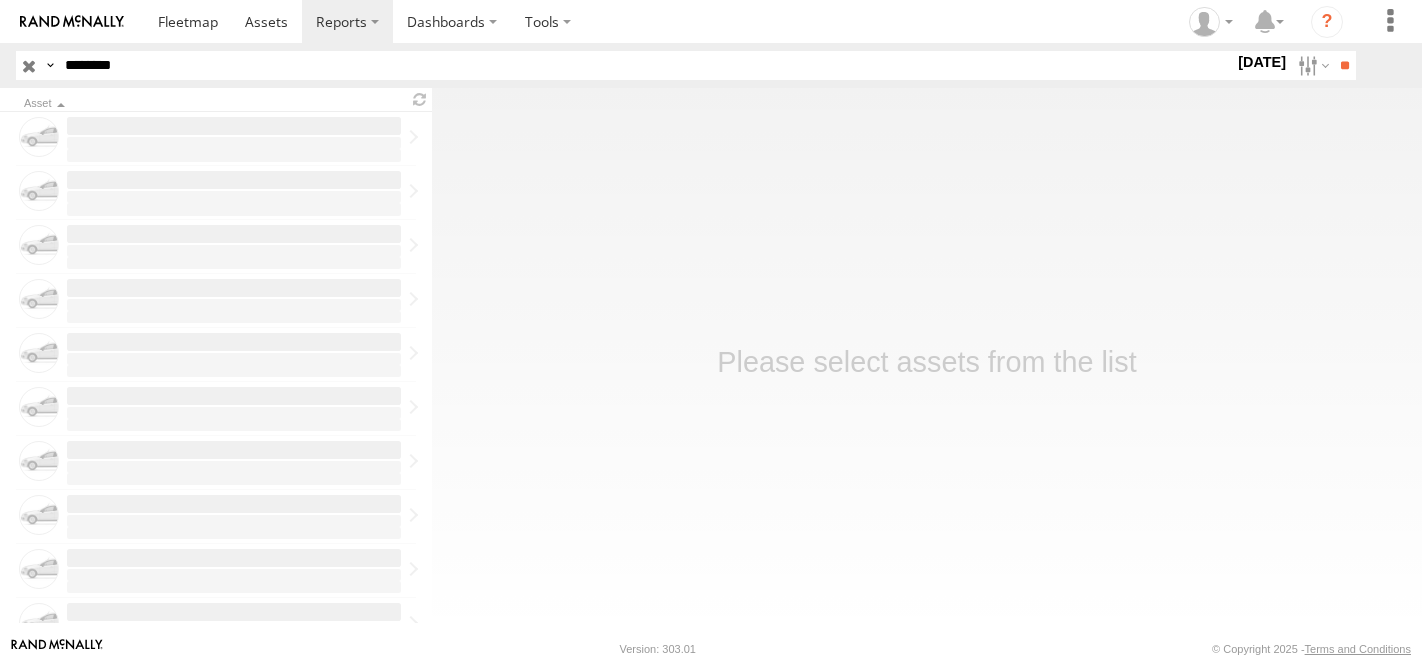scroll, scrollTop: 0, scrollLeft: 0, axis: both 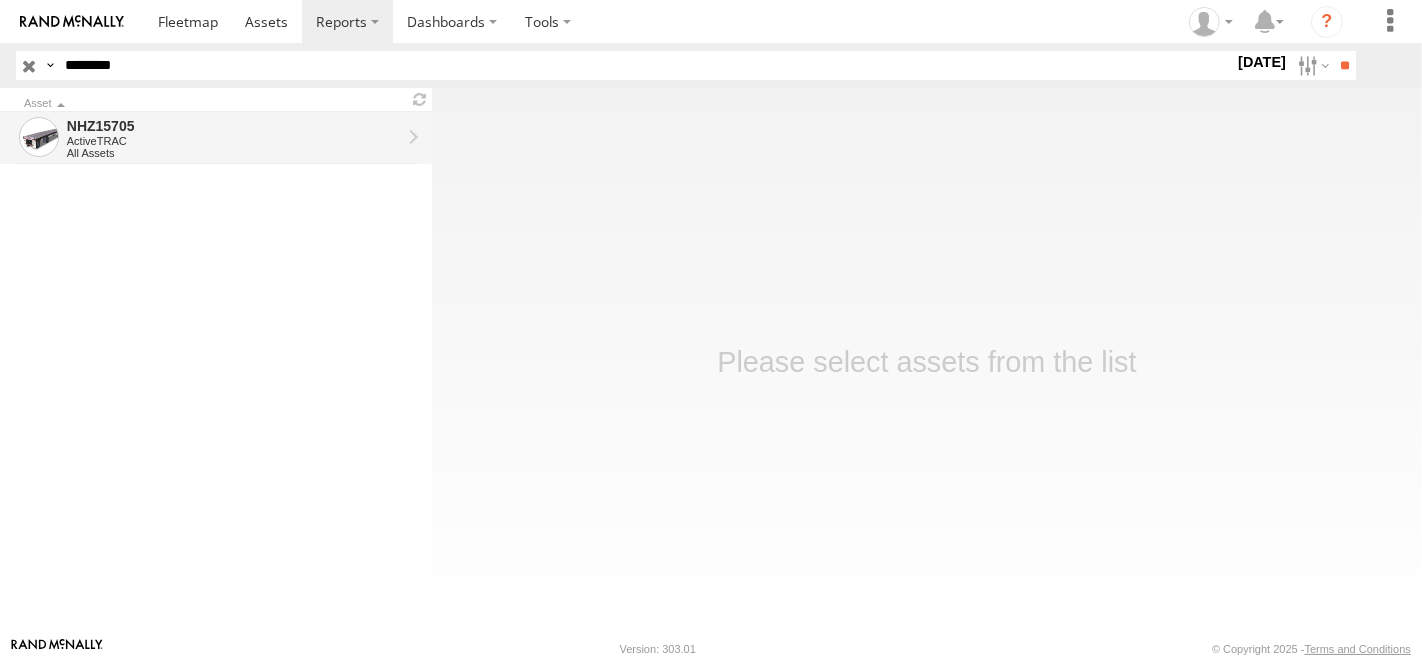click on "NHZ15705" at bounding box center (234, 126) 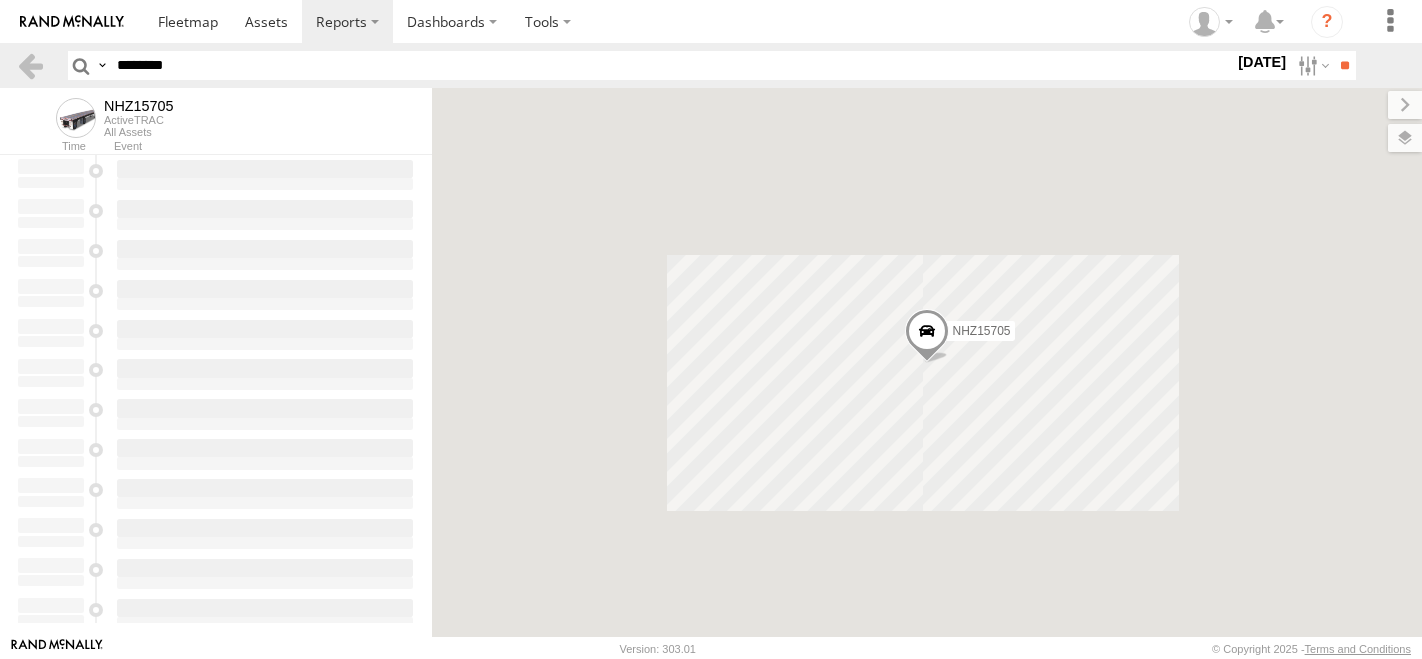 scroll, scrollTop: 0, scrollLeft: 0, axis: both 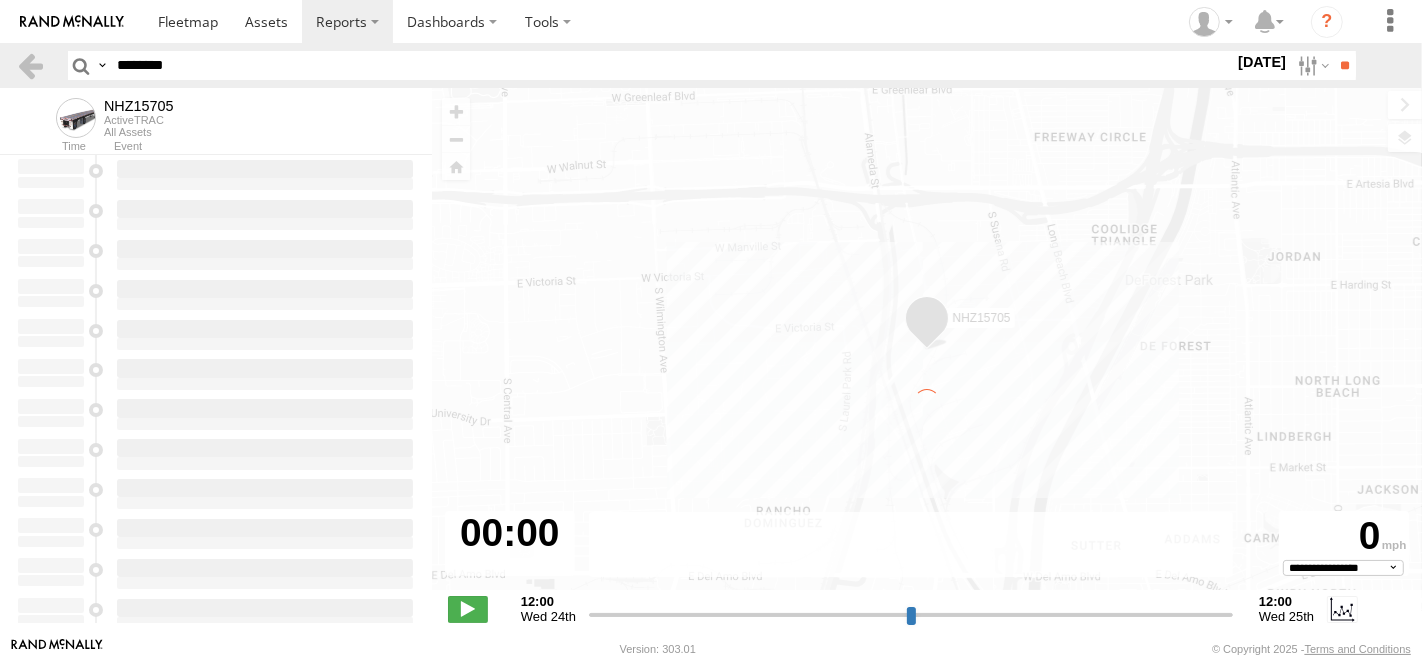 type on "**********" 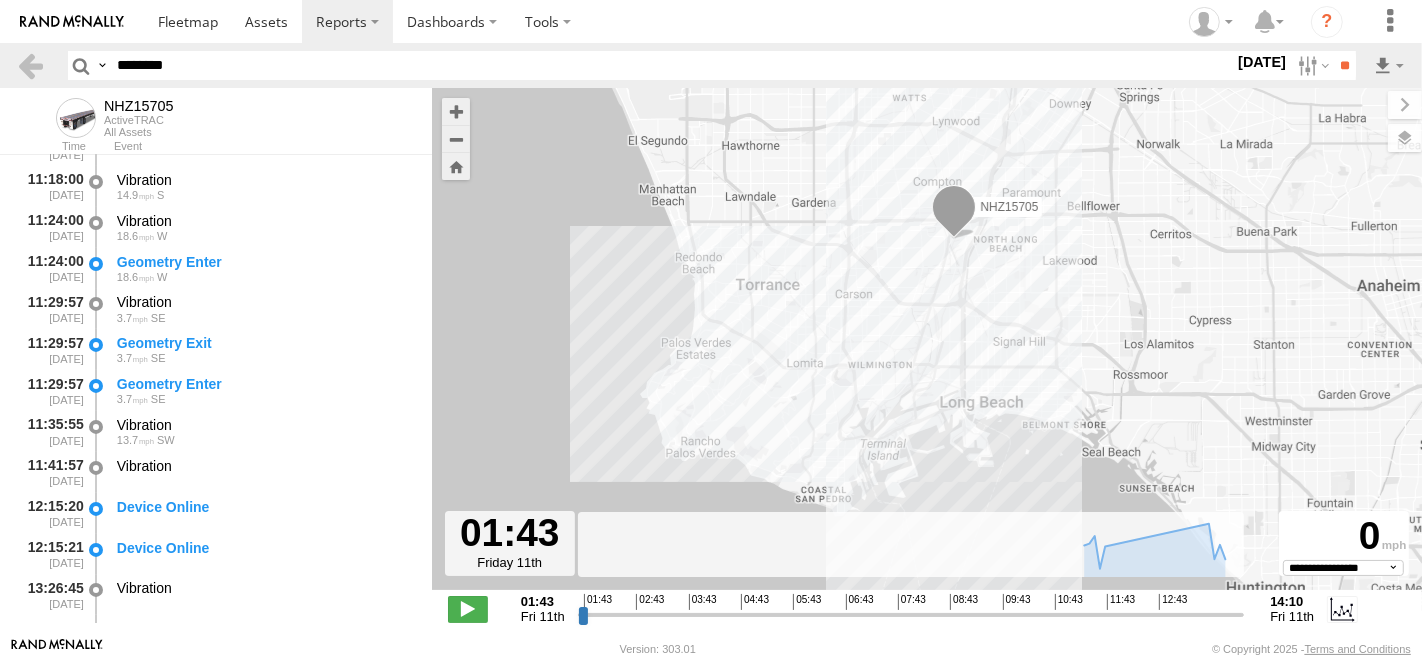 scroll, scrollTop: 444, scrollLeft: 0, axis: vertical 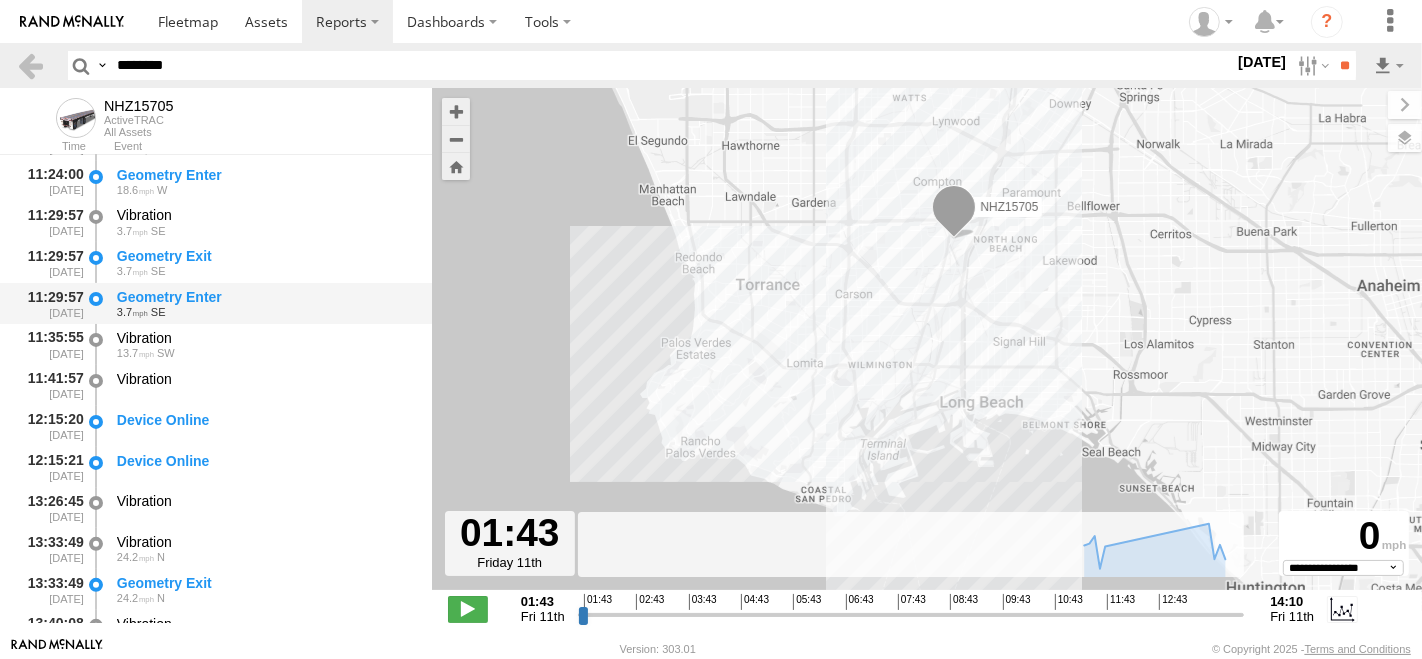 click on "Geometry Enter" at bounding box center [265, 297] 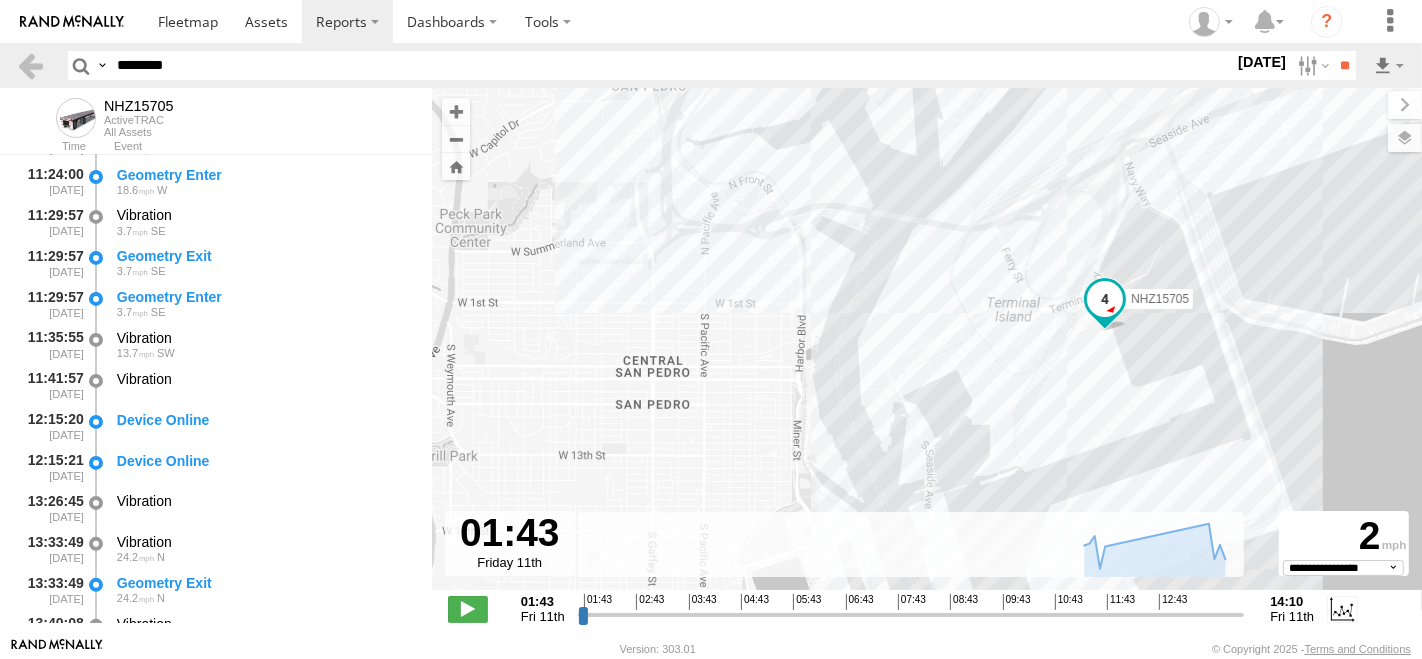 click on "NHZ15705" at bounding box center [927, 349] 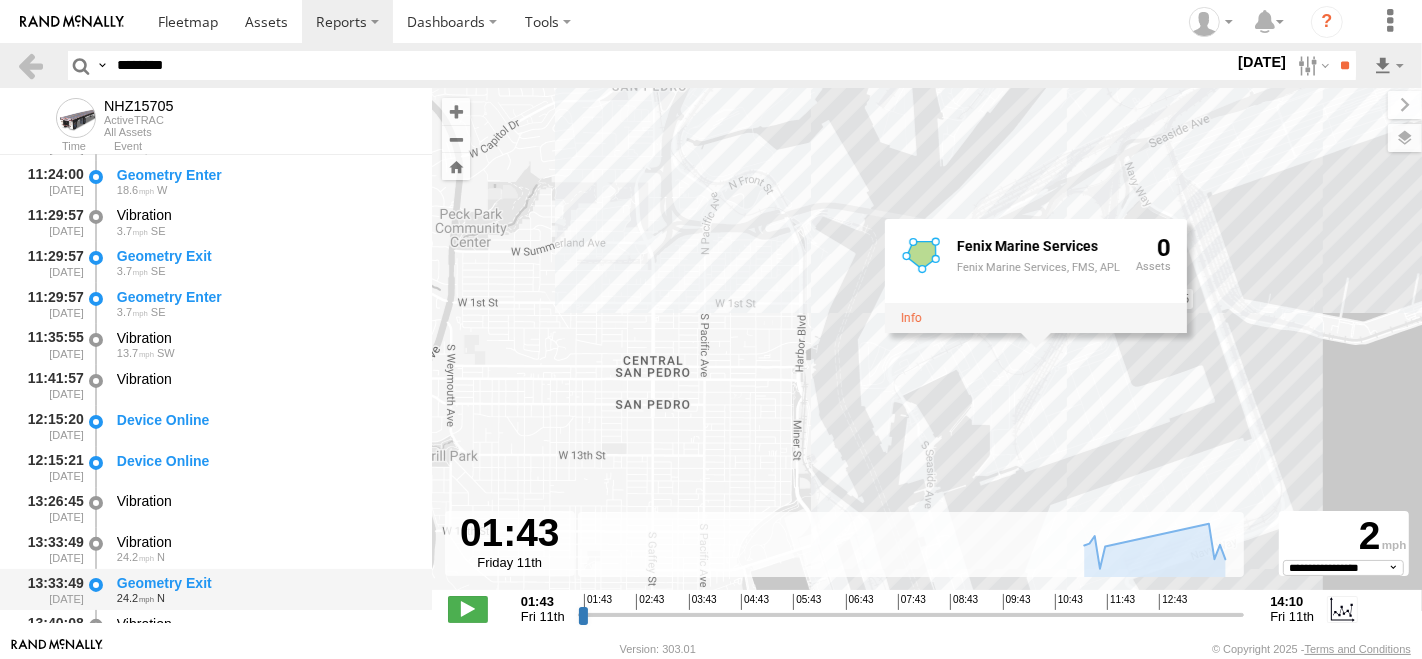 click on "Geometry Exit
24.2
N" at bounding box center (265, 589) 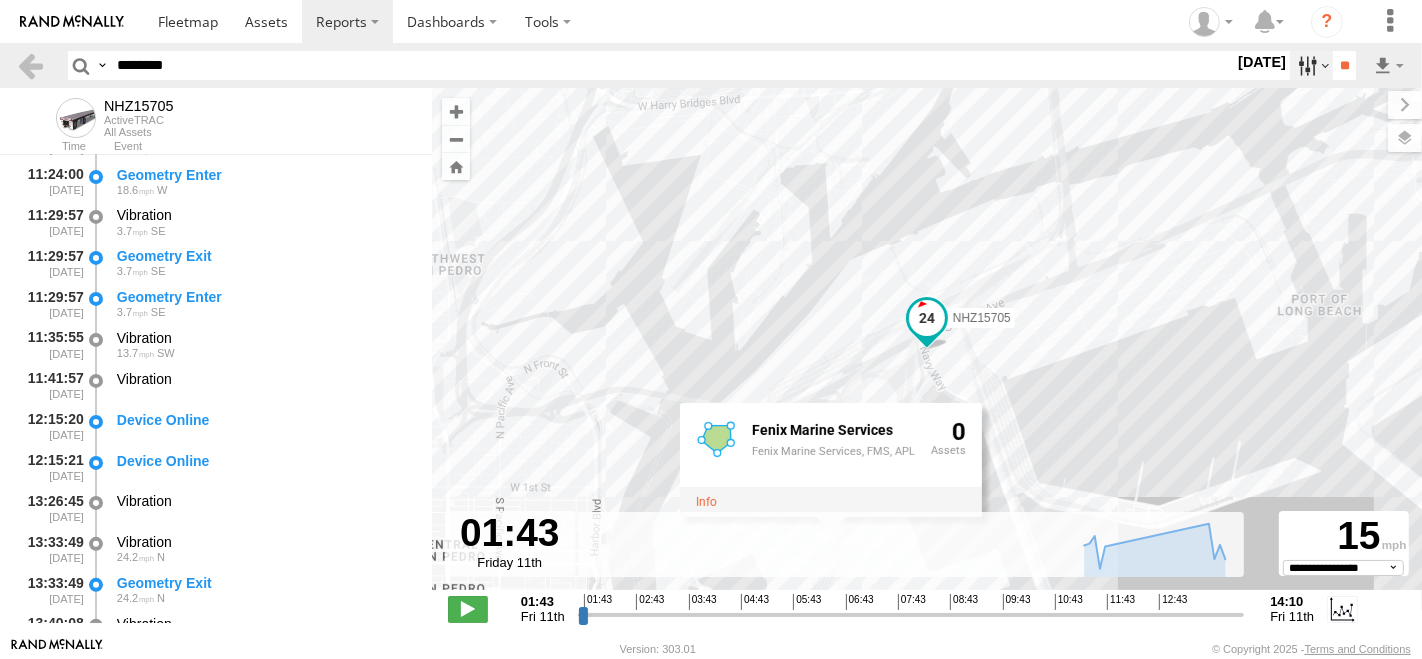 click at bounding box center [1311, 65] 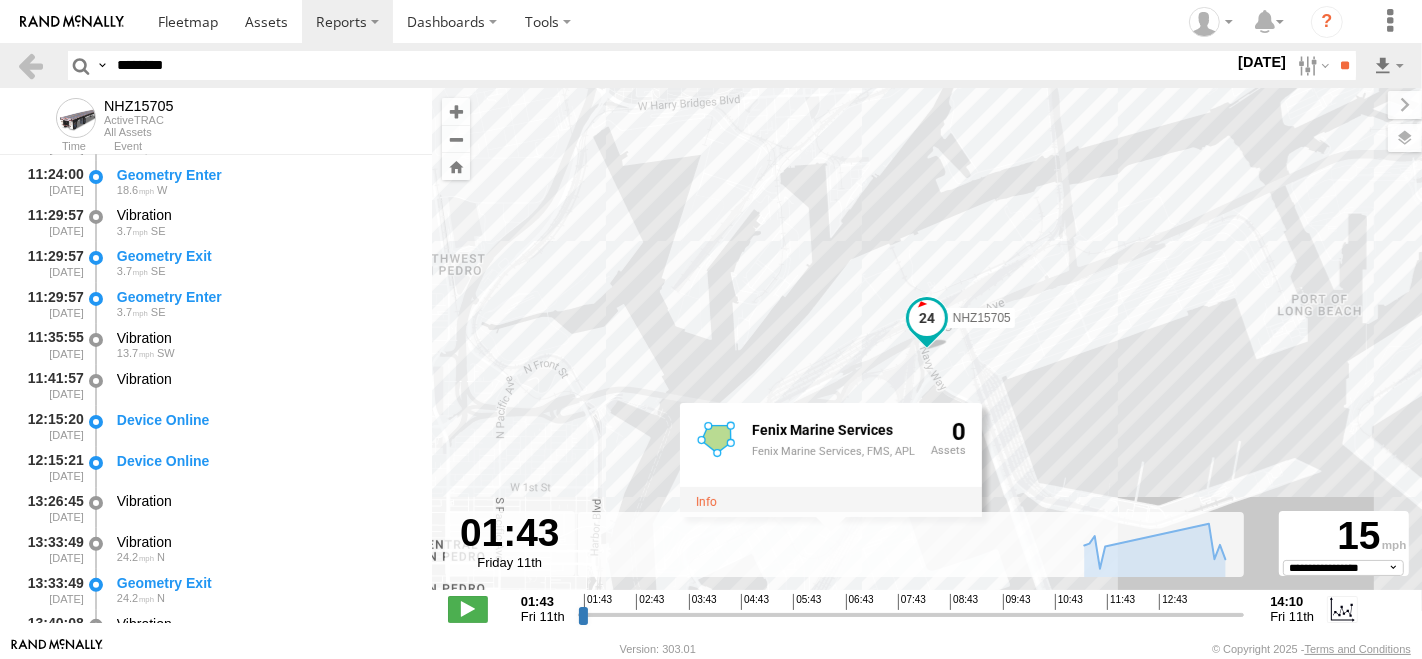 click at bounding box center [0, 0] 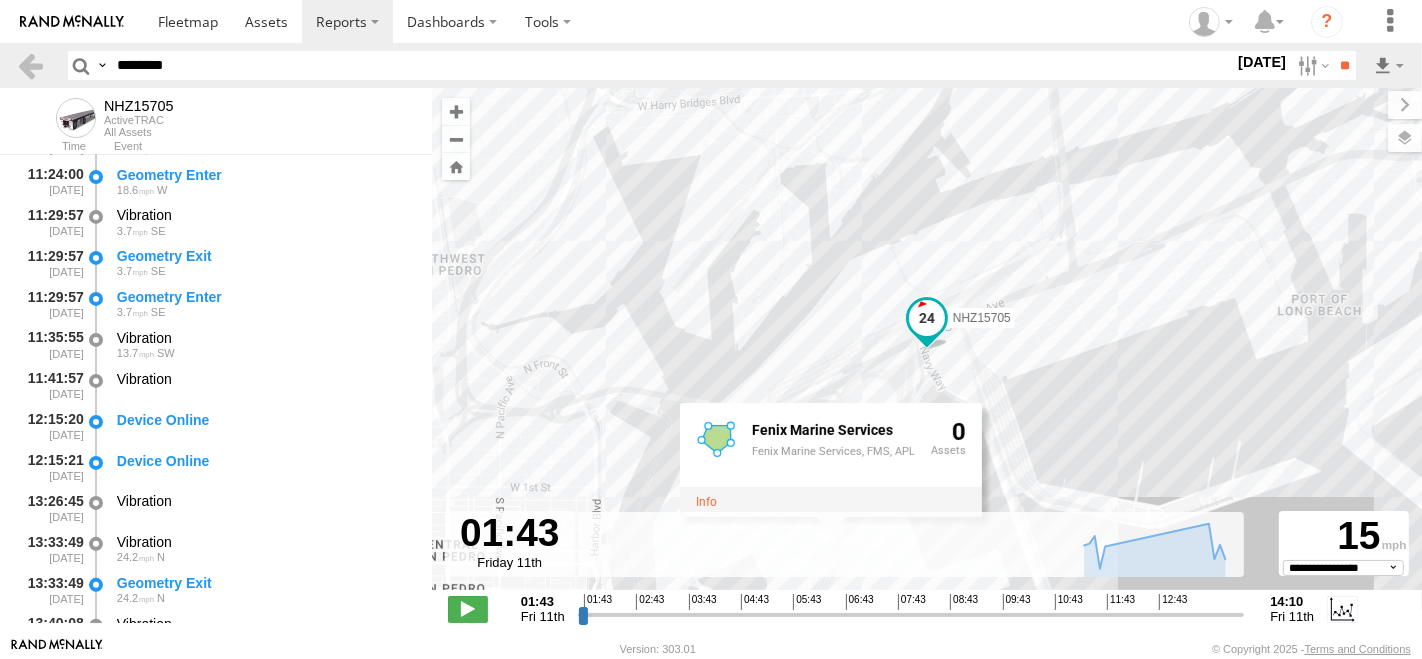 click at bounding box center [0, 0] 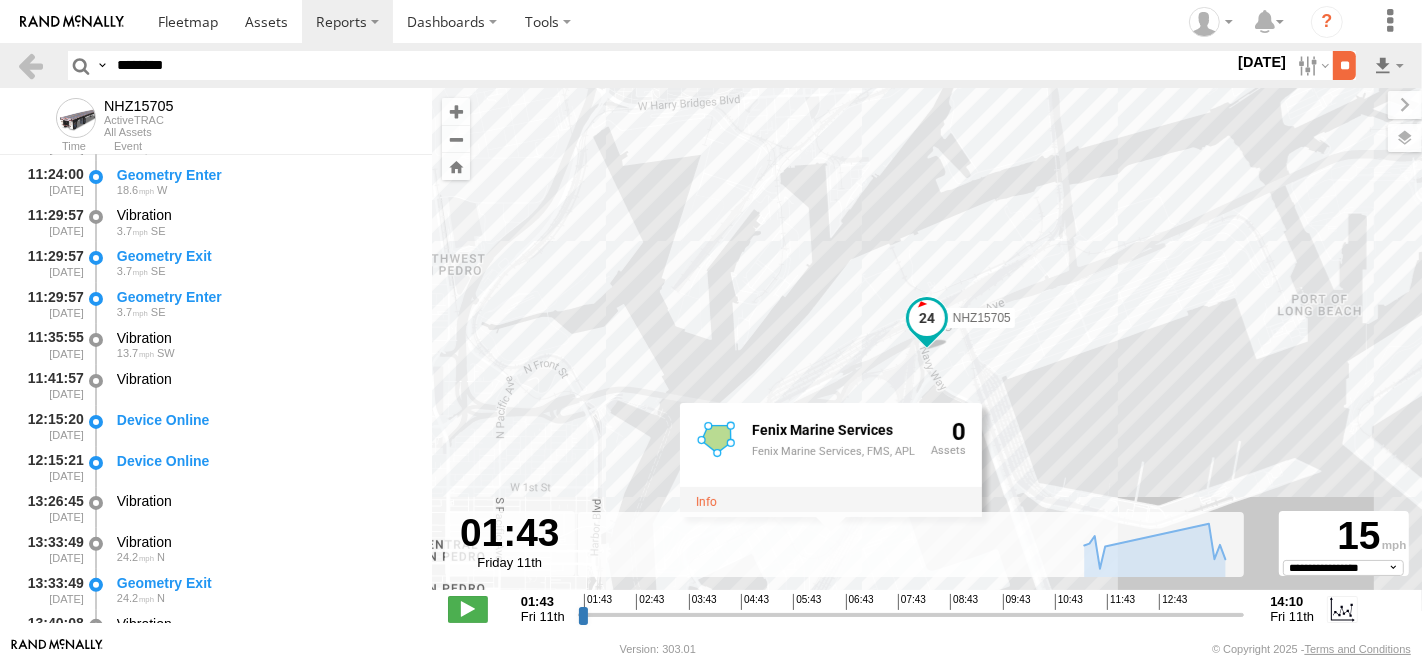 click on "**" at bounding box center [1344, 65] 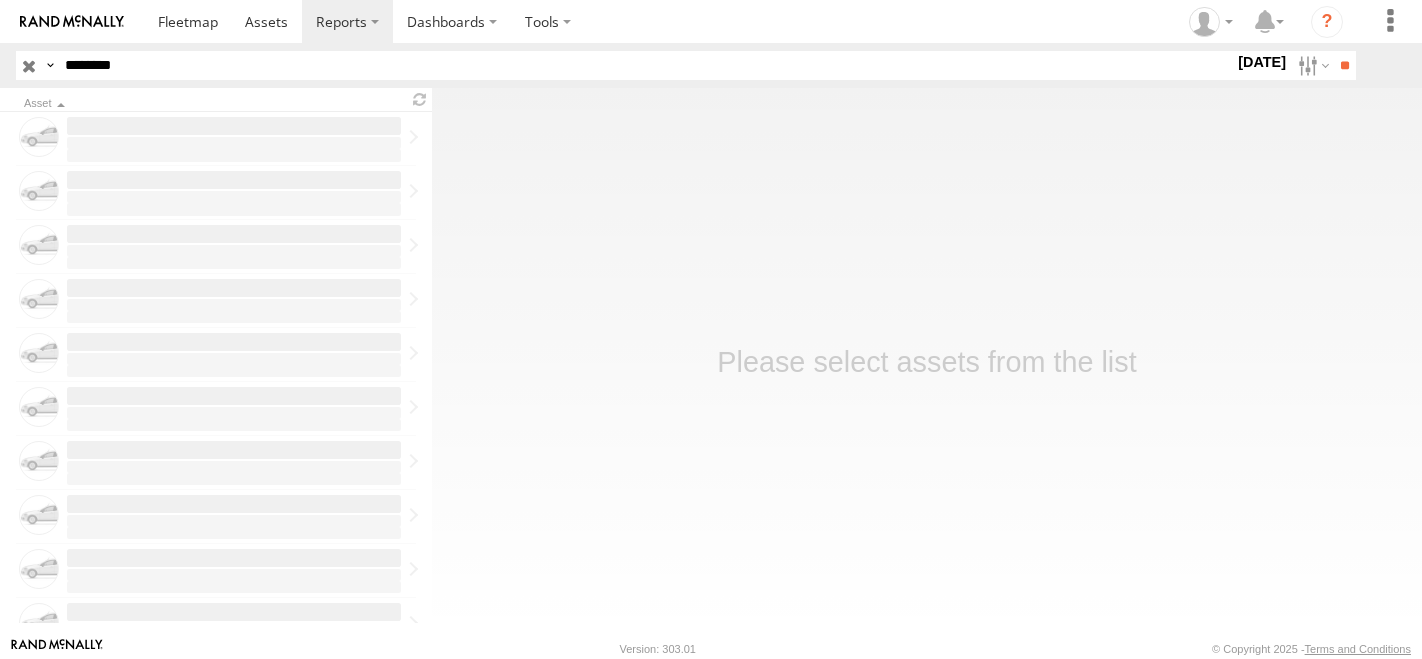 scroll, scrollTop: 0, scrollLeft: 0, axis: both 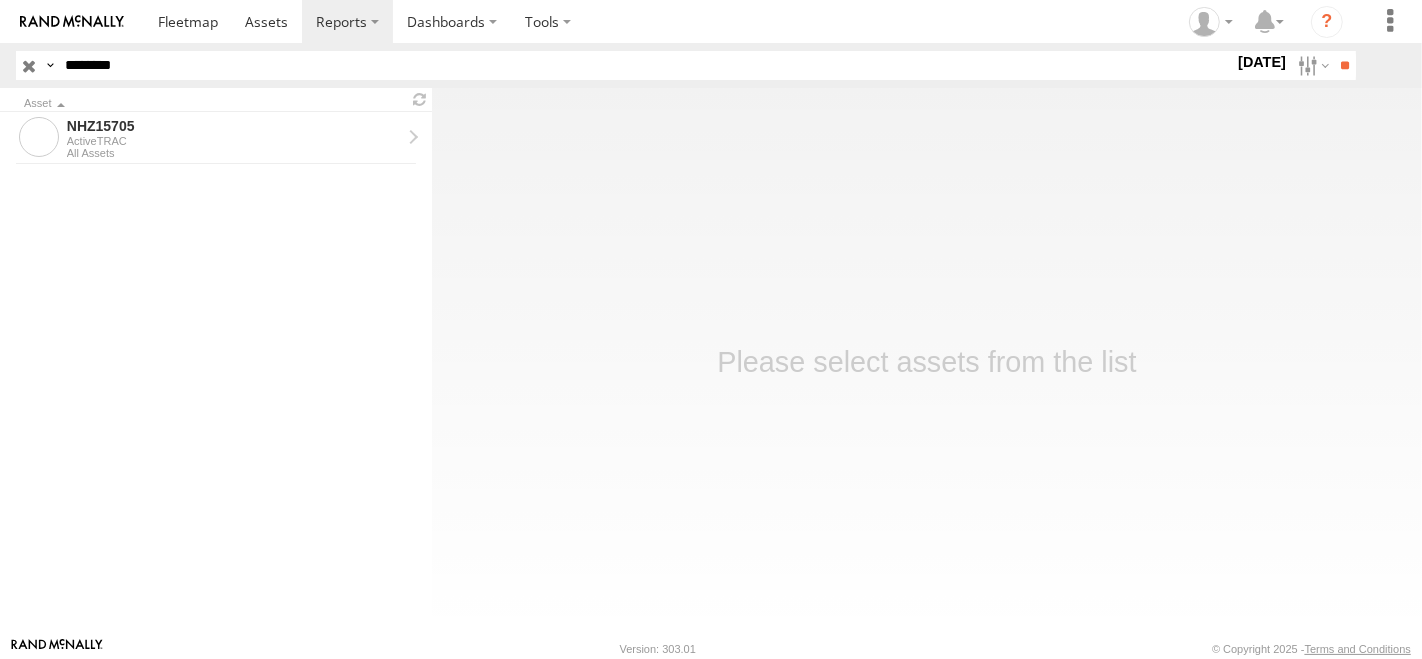 type on "********" 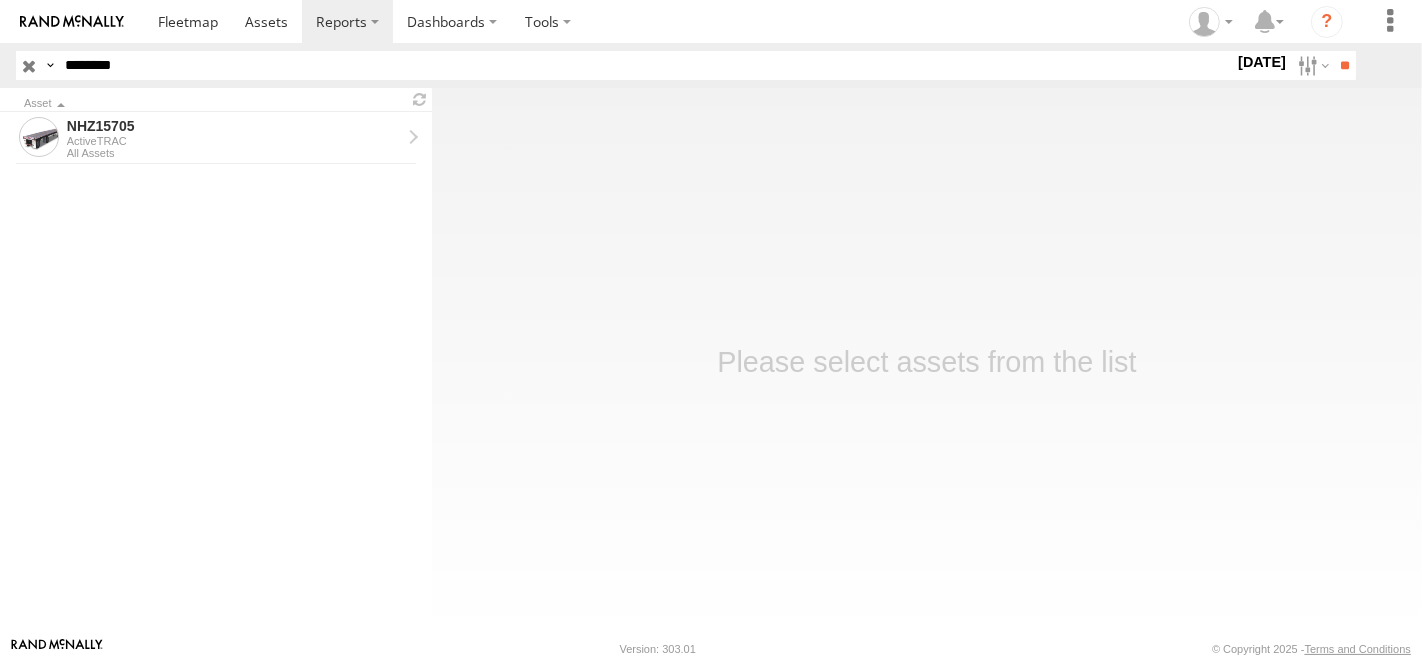 click on "**" at bounding box center [1344, 65] 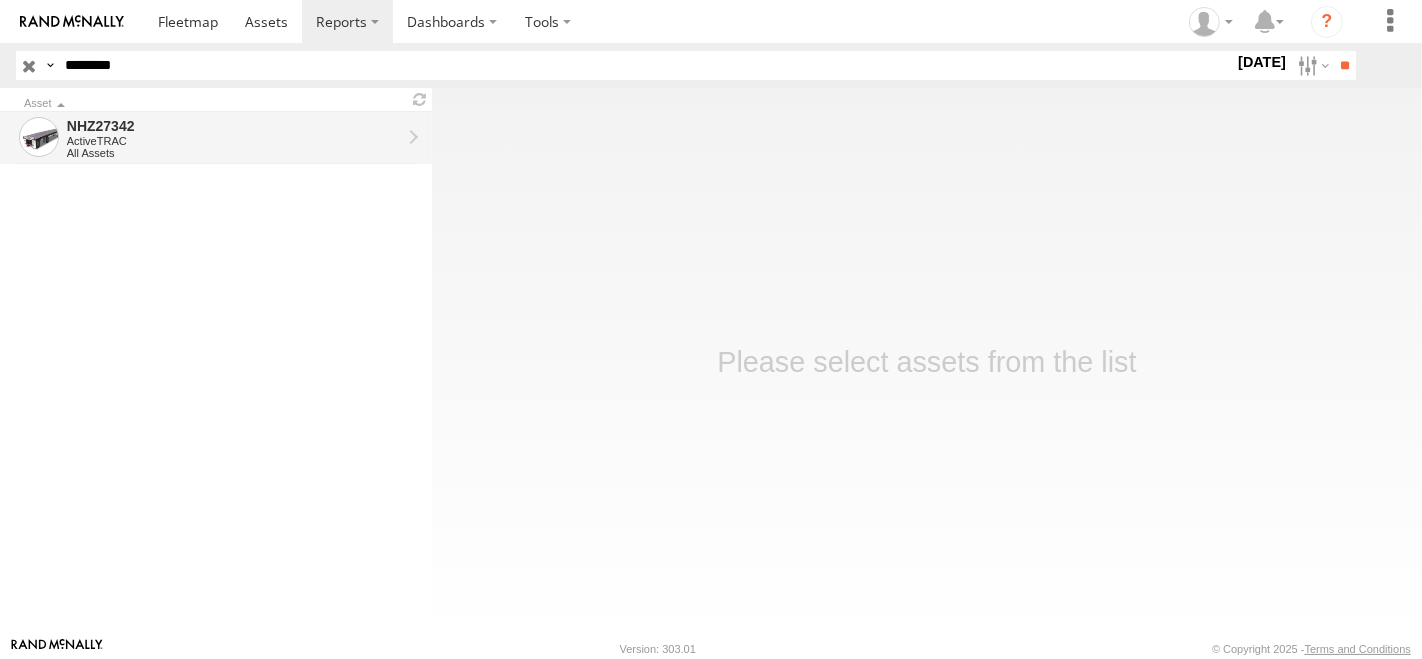click on "ActiveTRAC" at bounding box center (234, 141) 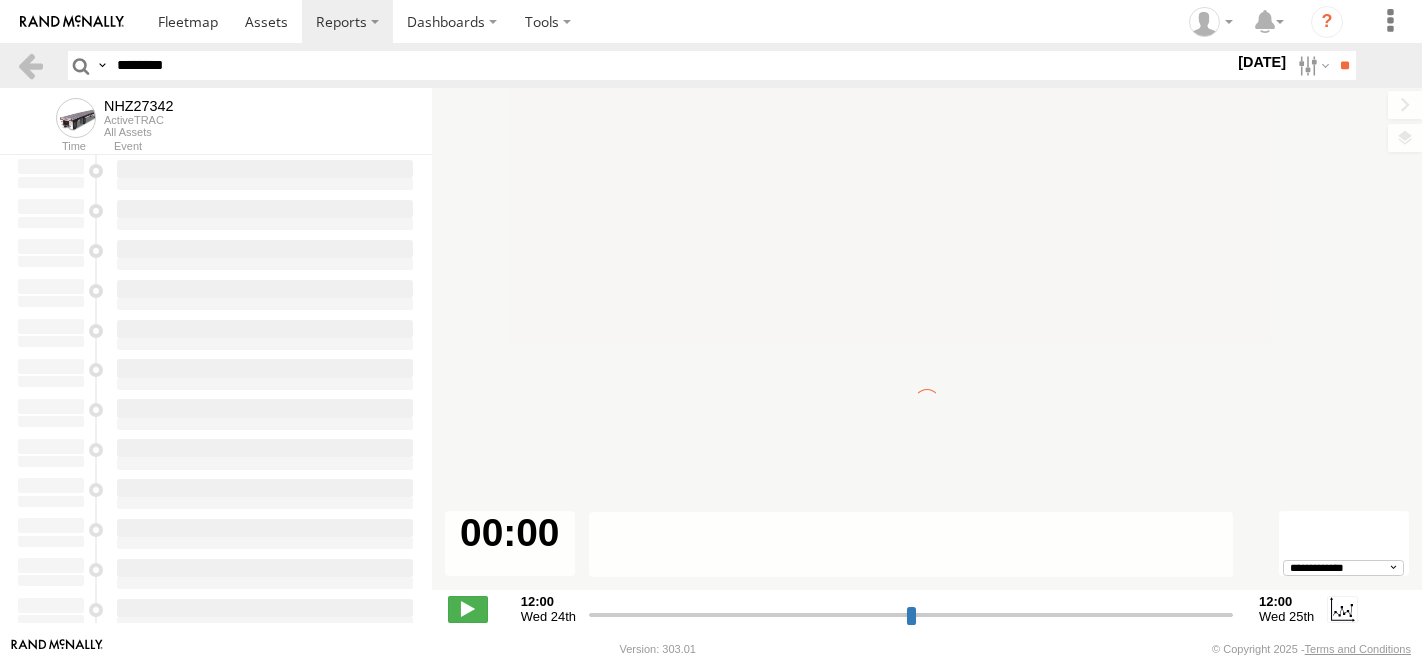 scroll, scrollTop: 0, scrollLeft: 0, axis: both 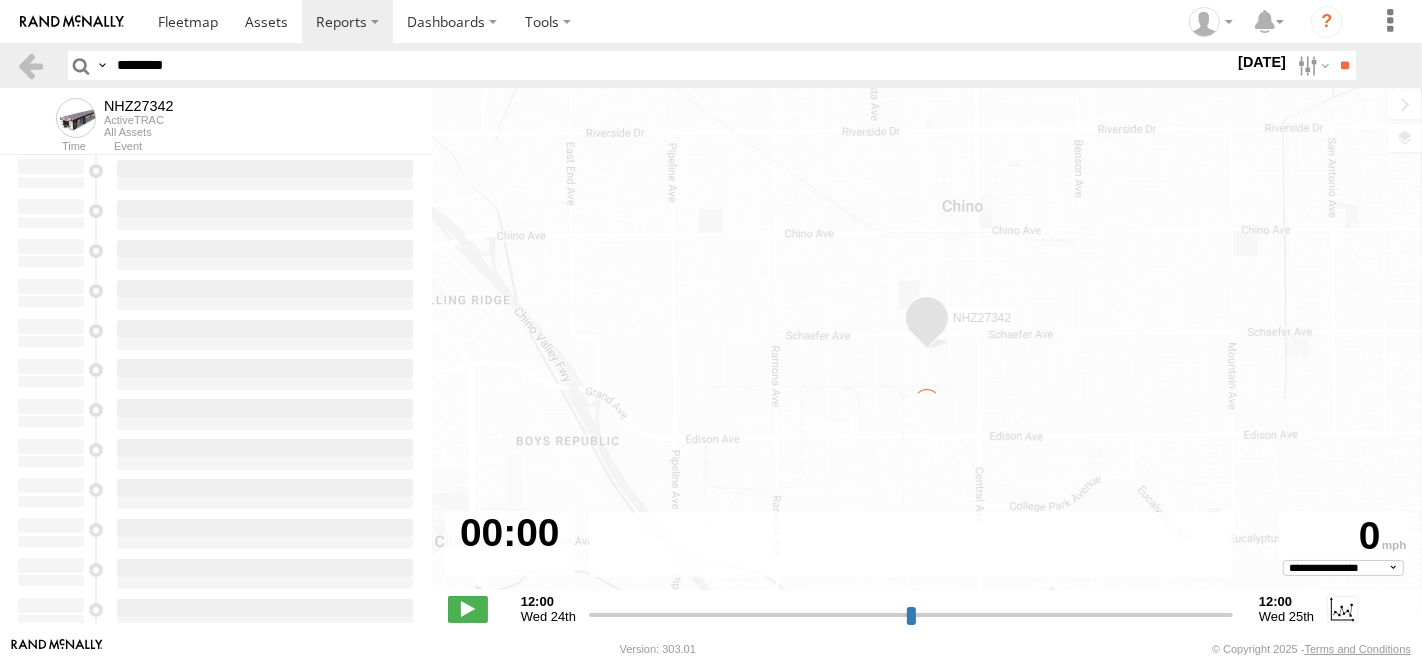 type on "**********" 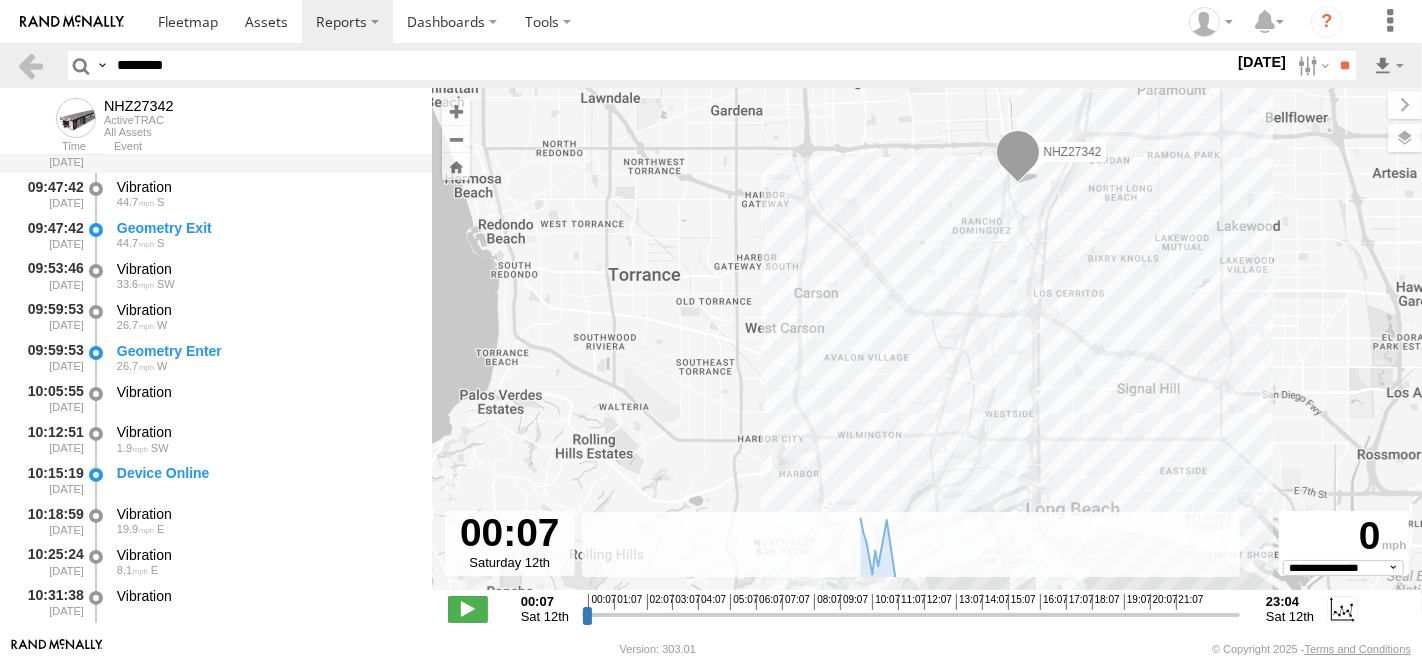 scroll, scrollTop: 222, scrollLeft: 0, axis: vertical 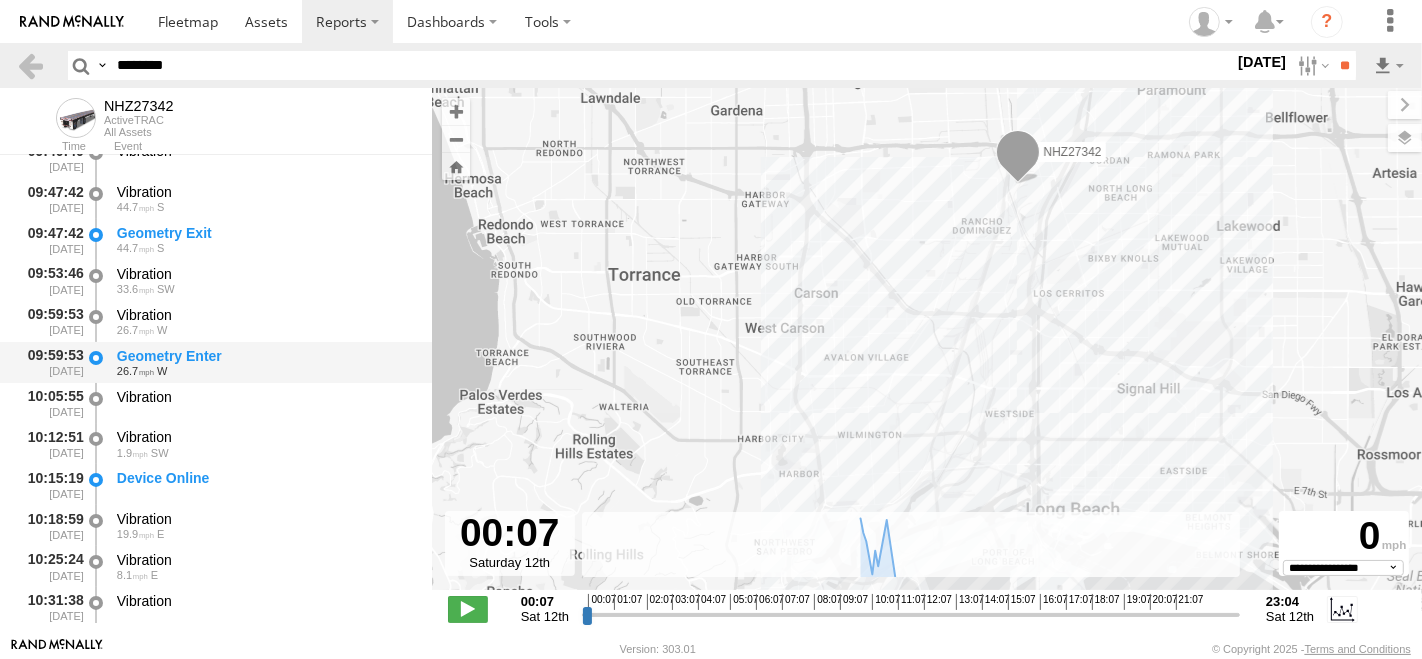 click on "Geometry Enter" at bounding box center (265, 356) 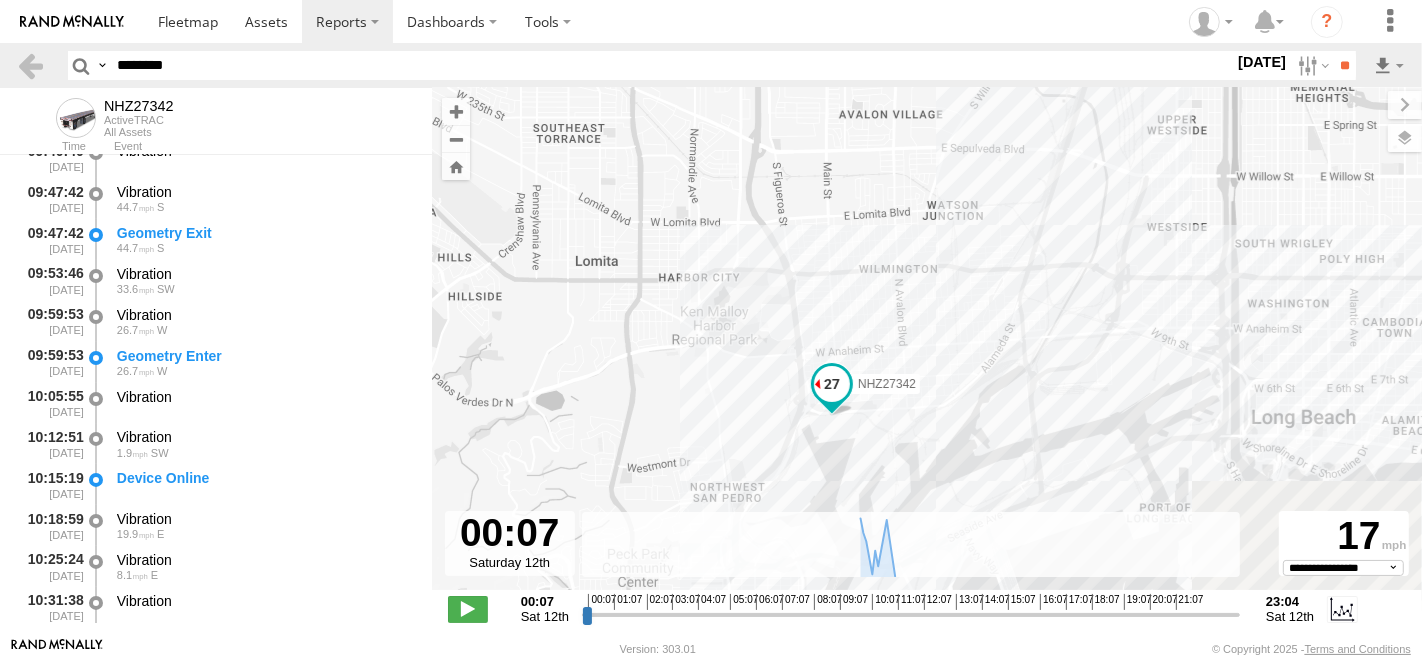 drag, startPoint x: 821, startPoint y: 455, endPoint x: 767, endPoint y: 190, distance: 270.44592 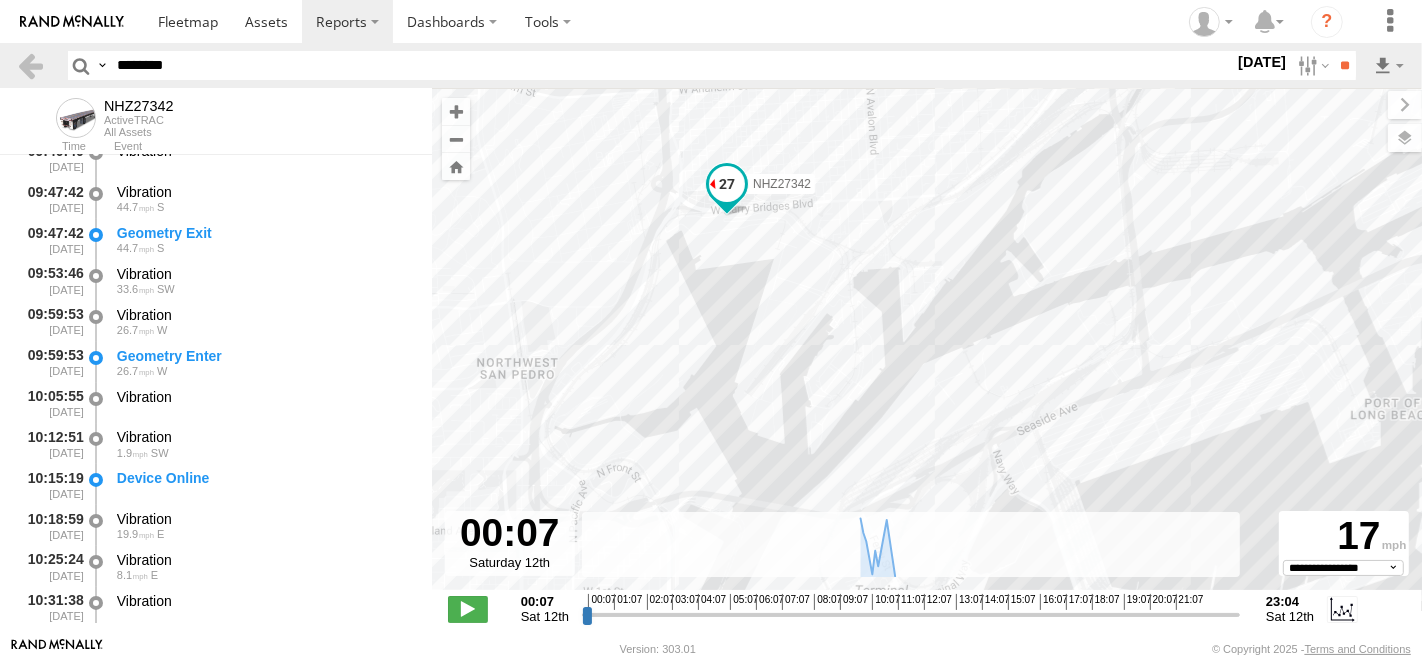 drag, startPoint x: 882, startPoint y: 210, endPoint x: 926, endPoint y: 319, distance: 117.54574 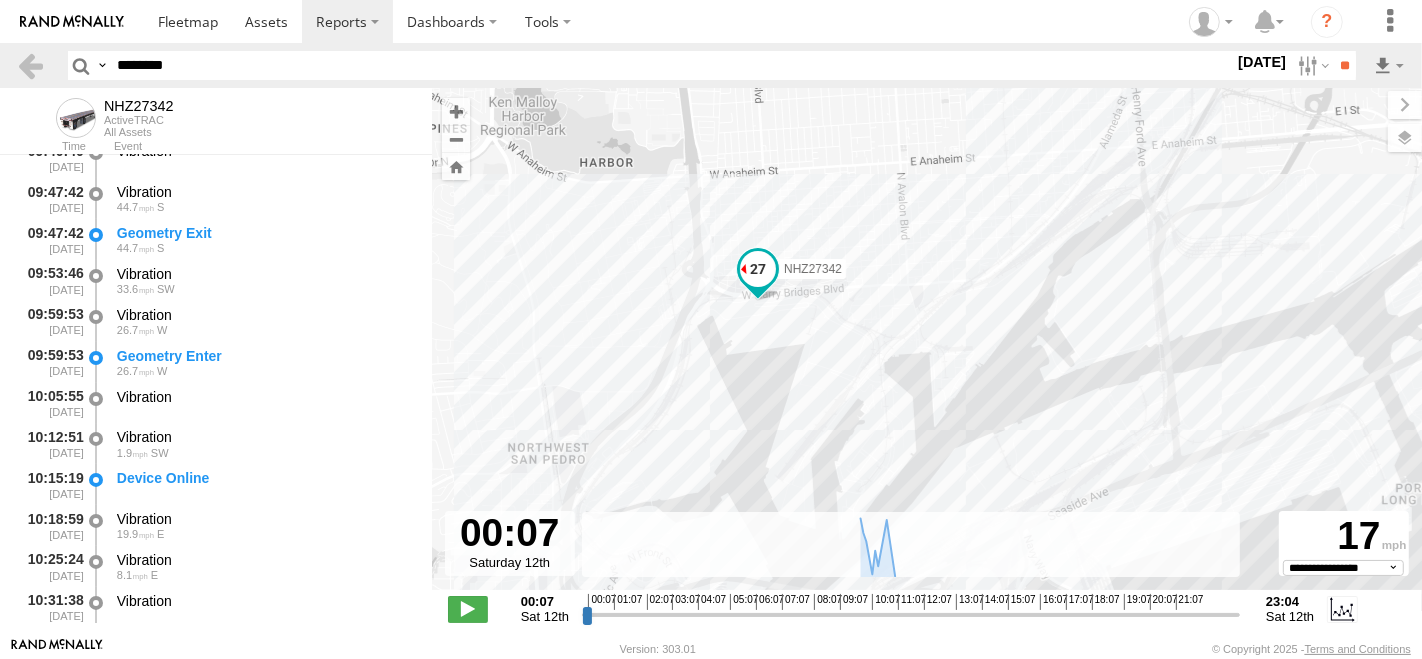 click on "NHZ27342" at bounding box center [927, 349] 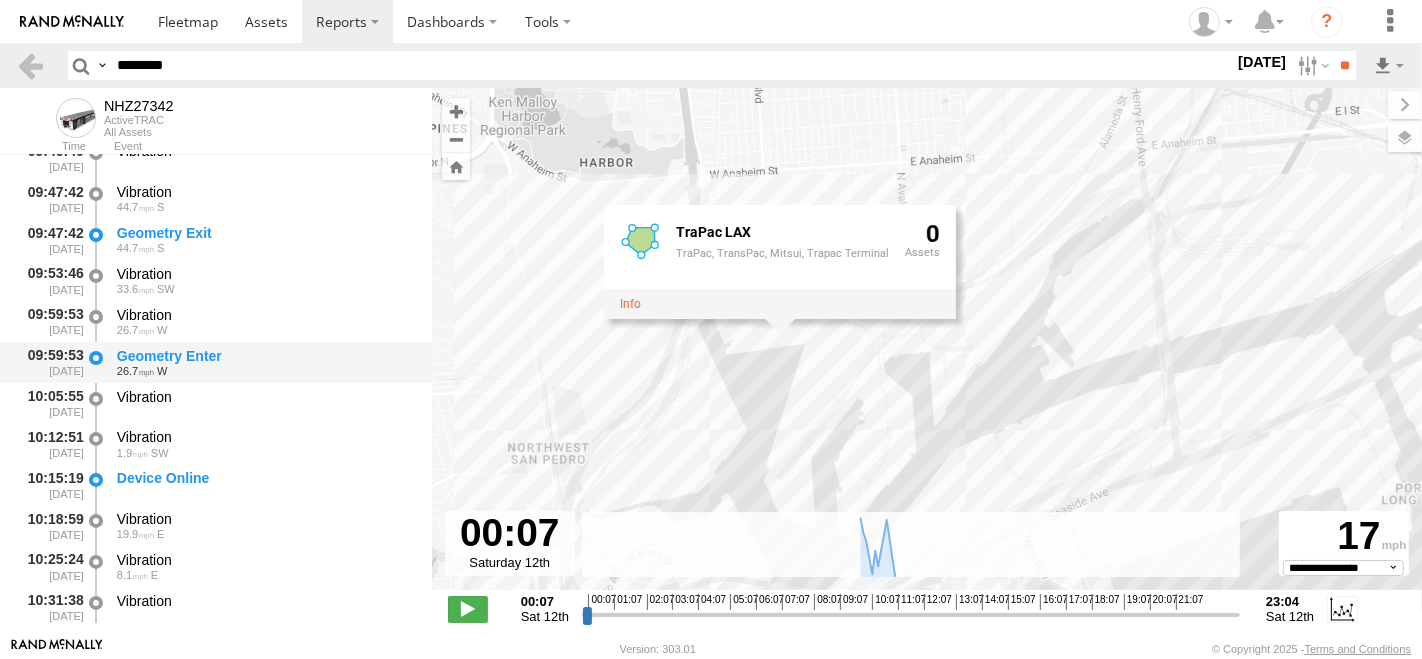 click on "Geometry Enter" at bounding box center [265, 356] 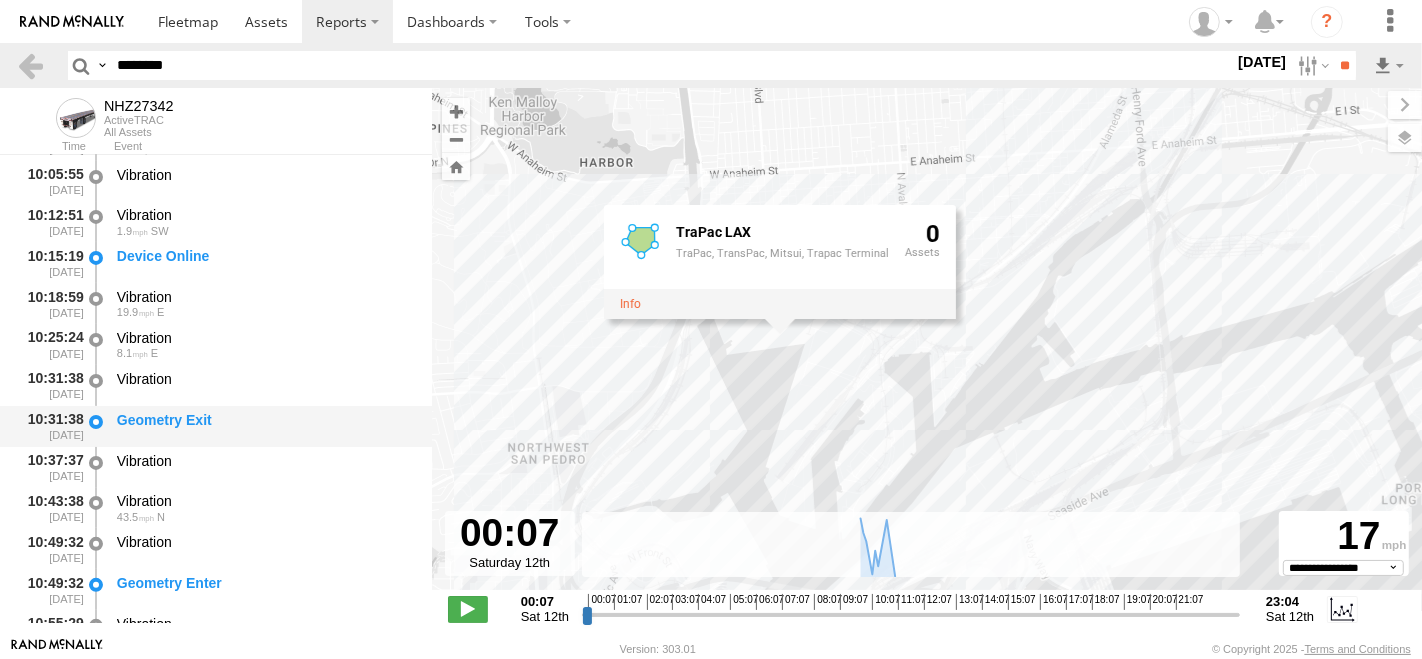 click on "Geometry Exit" at bounding box center (265, 420) 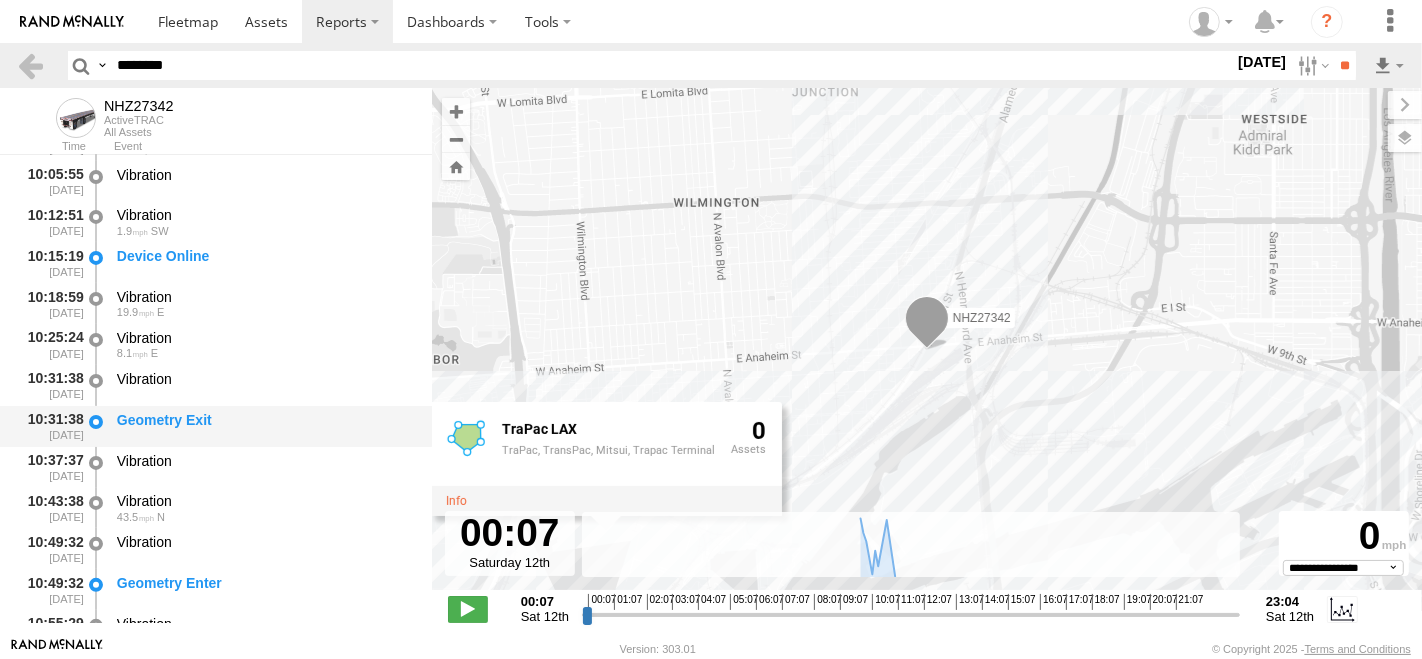 scroll, scrollTop: 333, scrollLeft: 0, axis: vertical 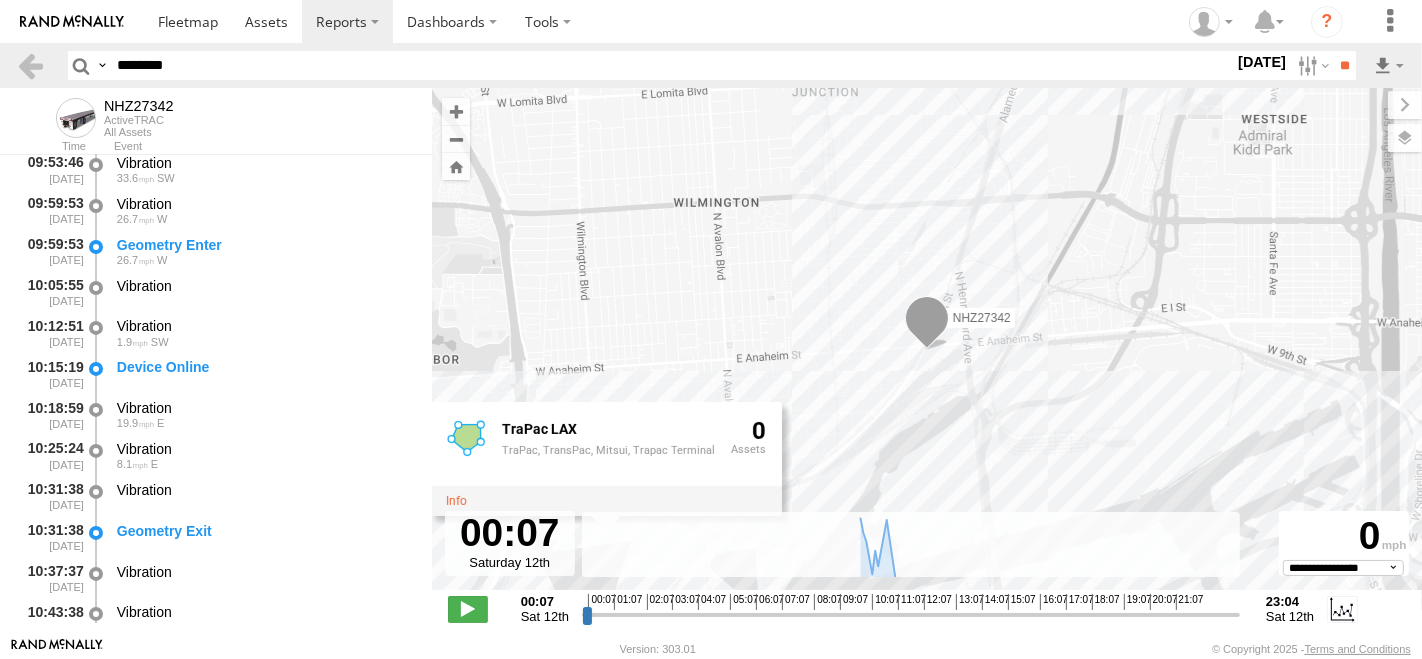 click on "********" at bounding box center (671, 65) 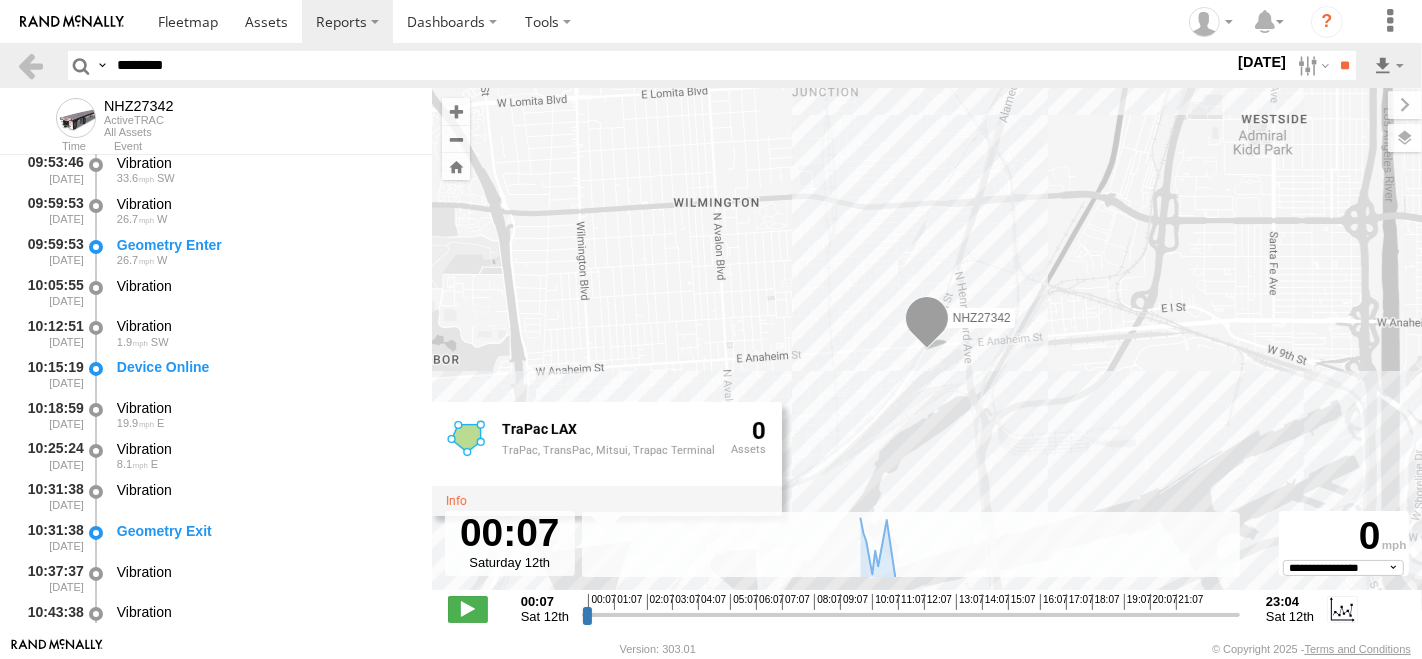 type on "********" 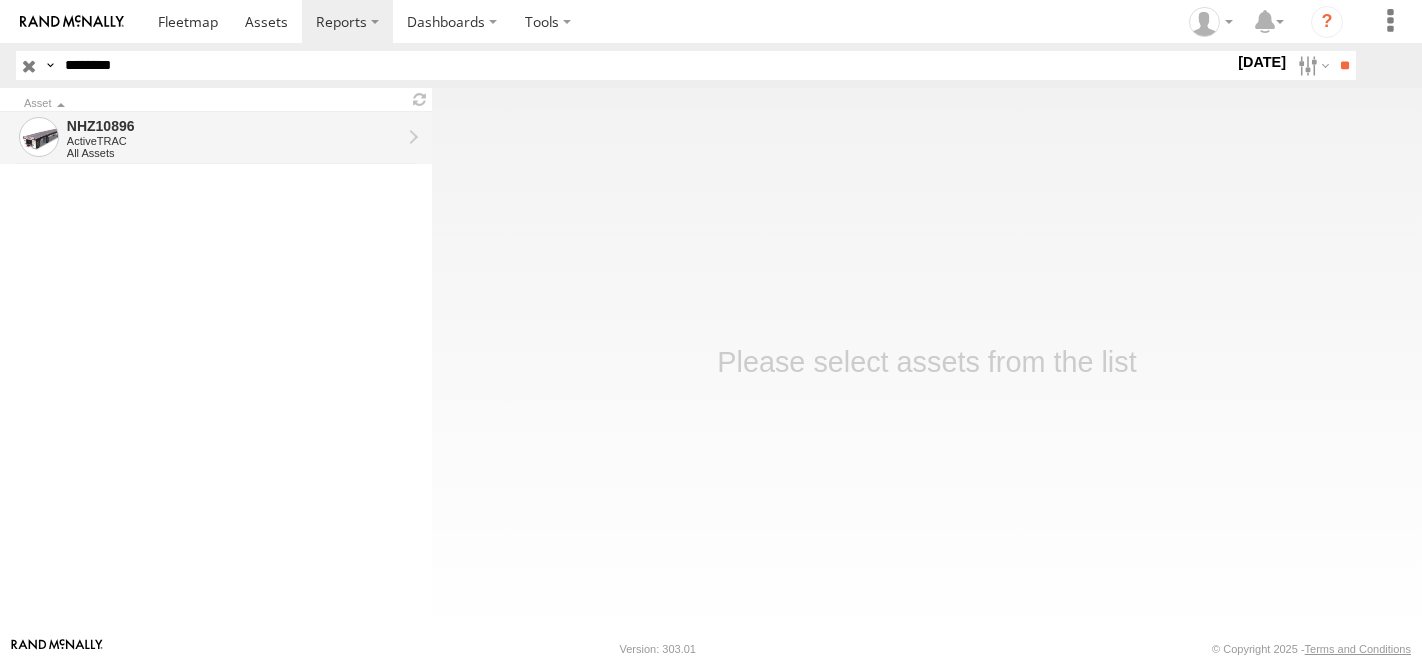 scroll, scrollTop: 0, scrollLeft: 0, axis: both 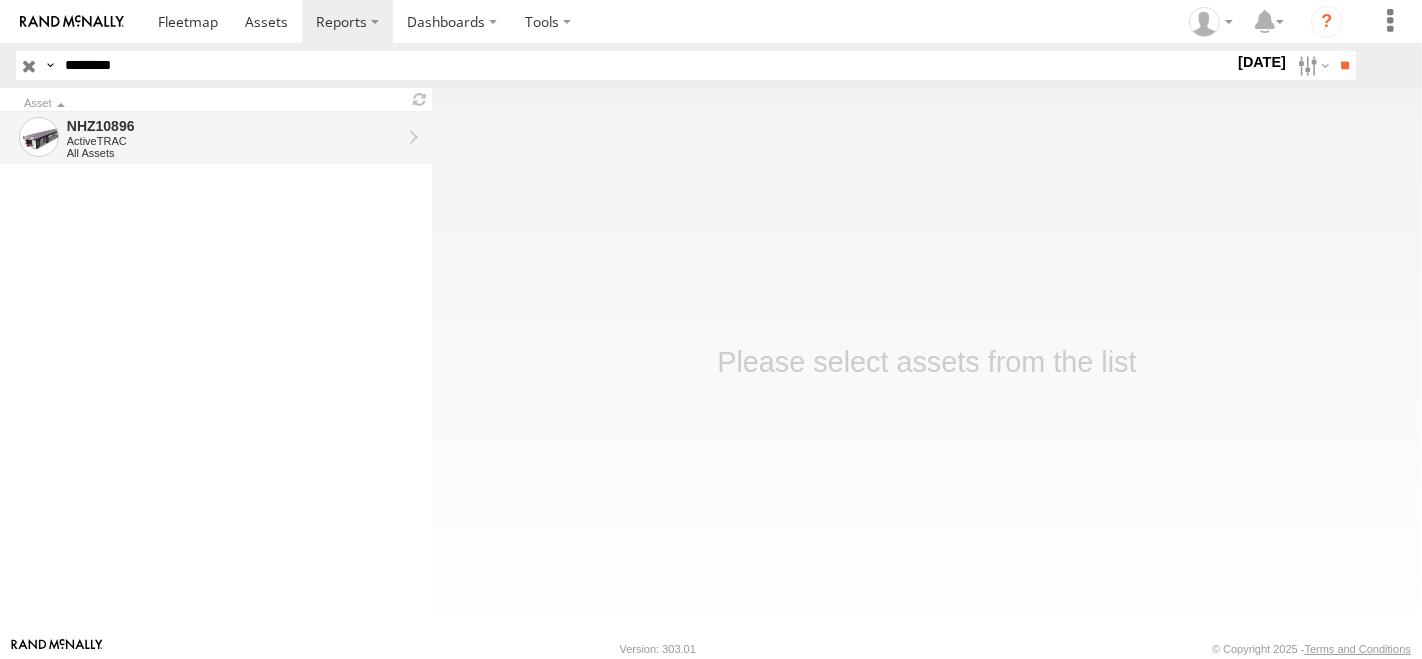 click on "NHZ10896" at bounding box center [234, 126] 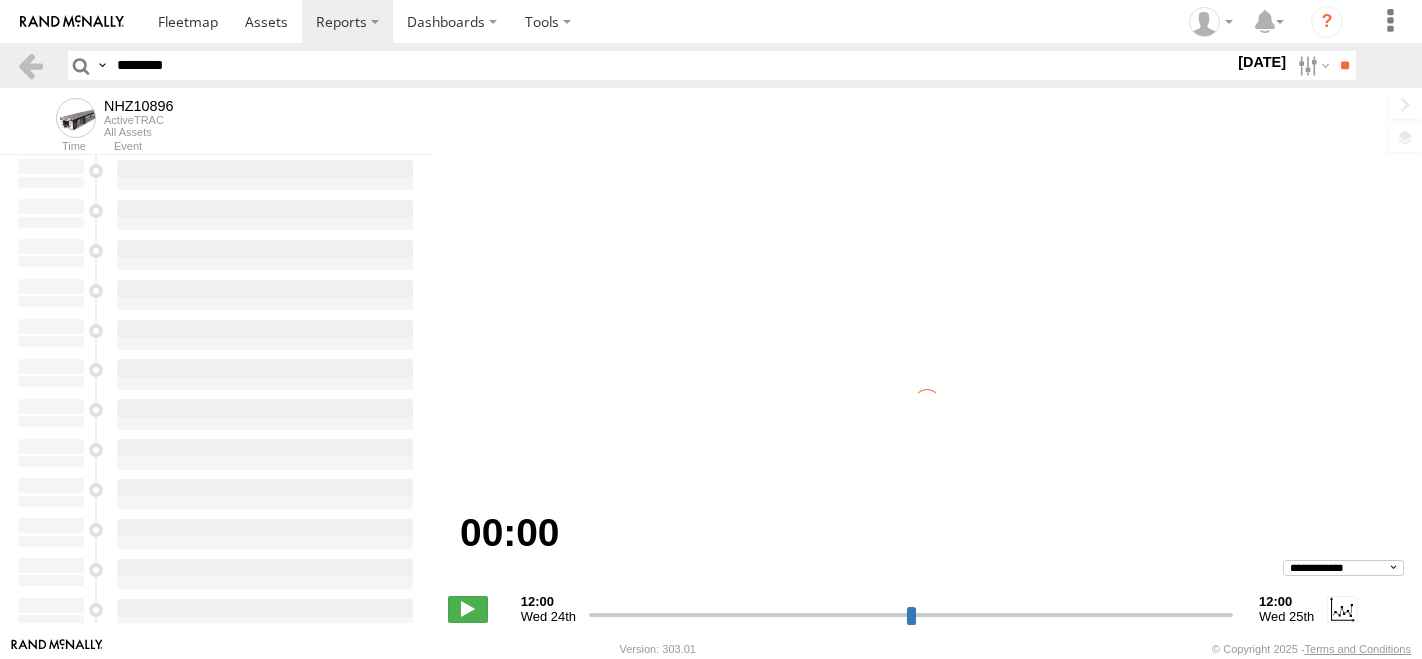 scroll, scrollTop: 0, scrollLeft: 0, axis: both 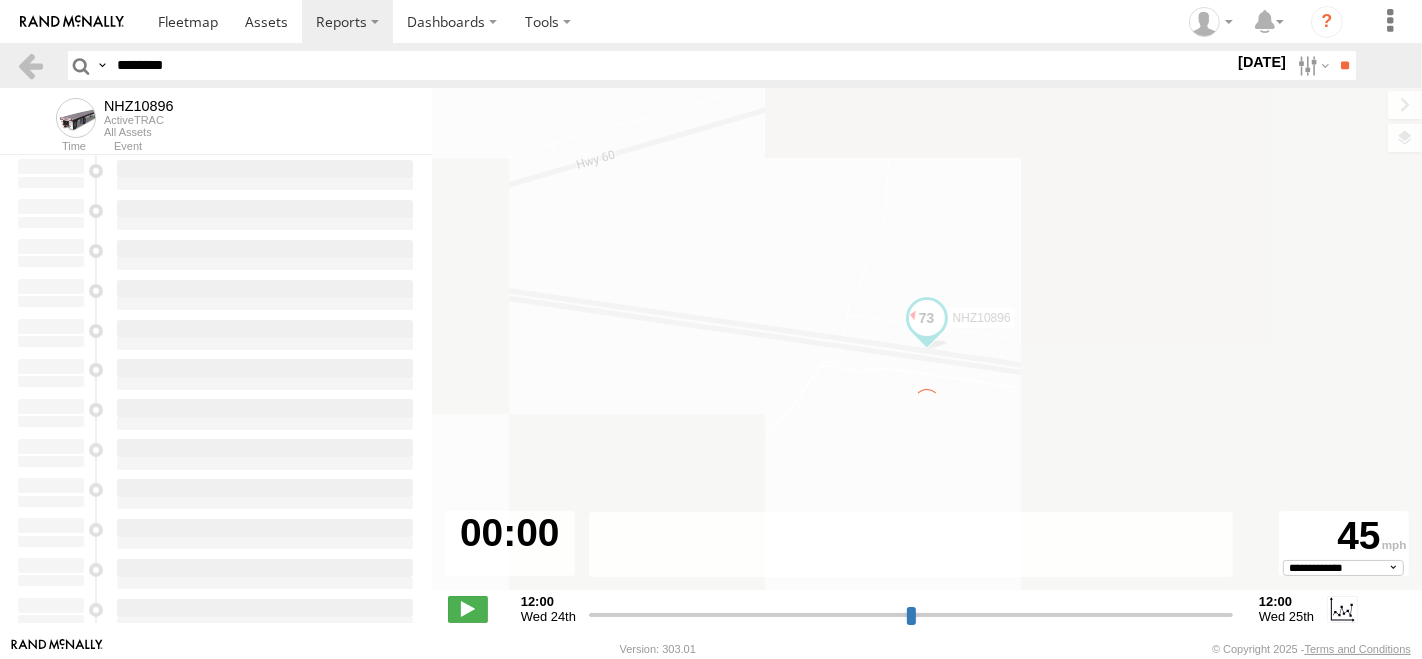 type on "**********" 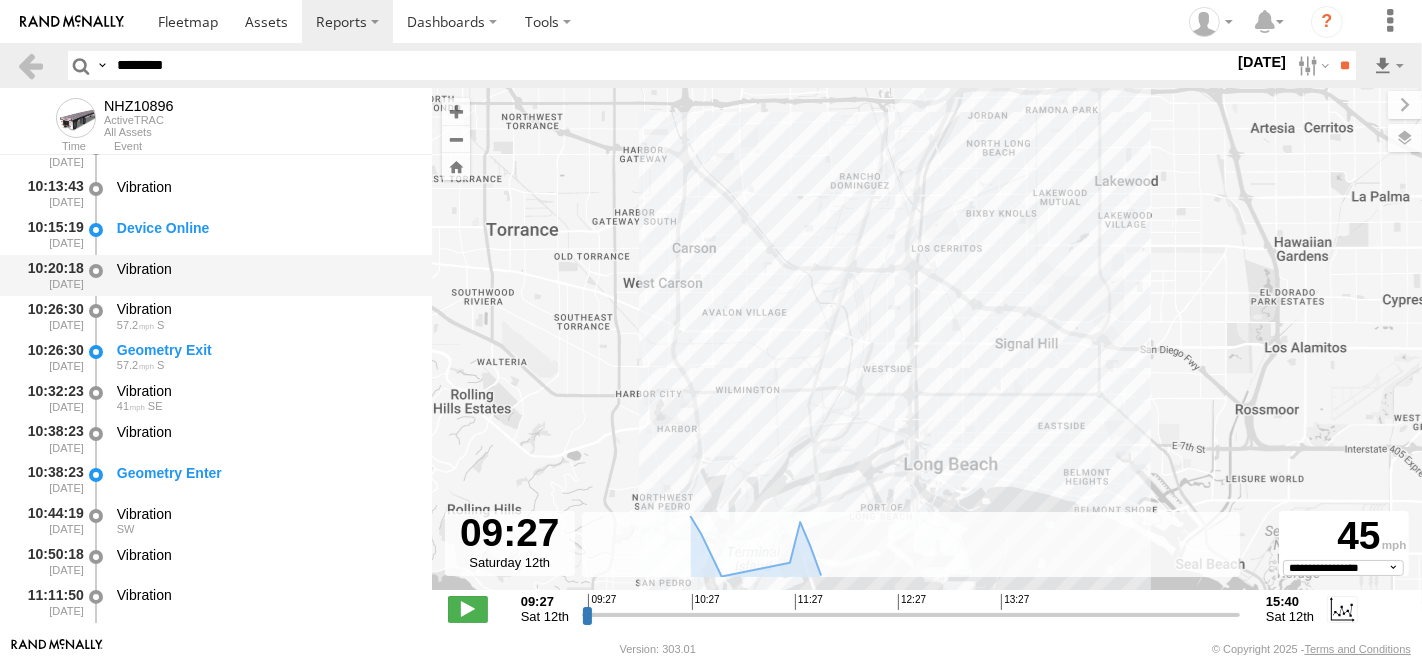 scroll, scrollTop: 111, scrollLeft: 0, axis: vertical 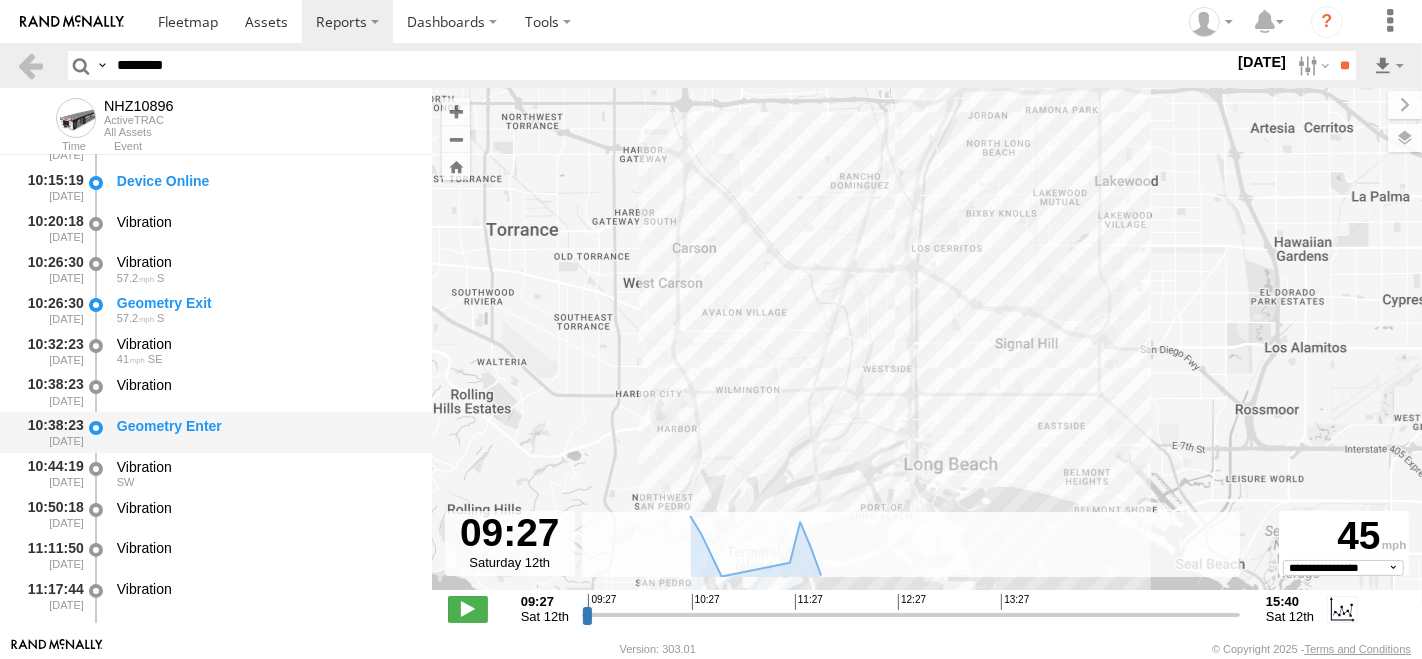 click on "Geometry Enter" at bounding box center [265, 432] 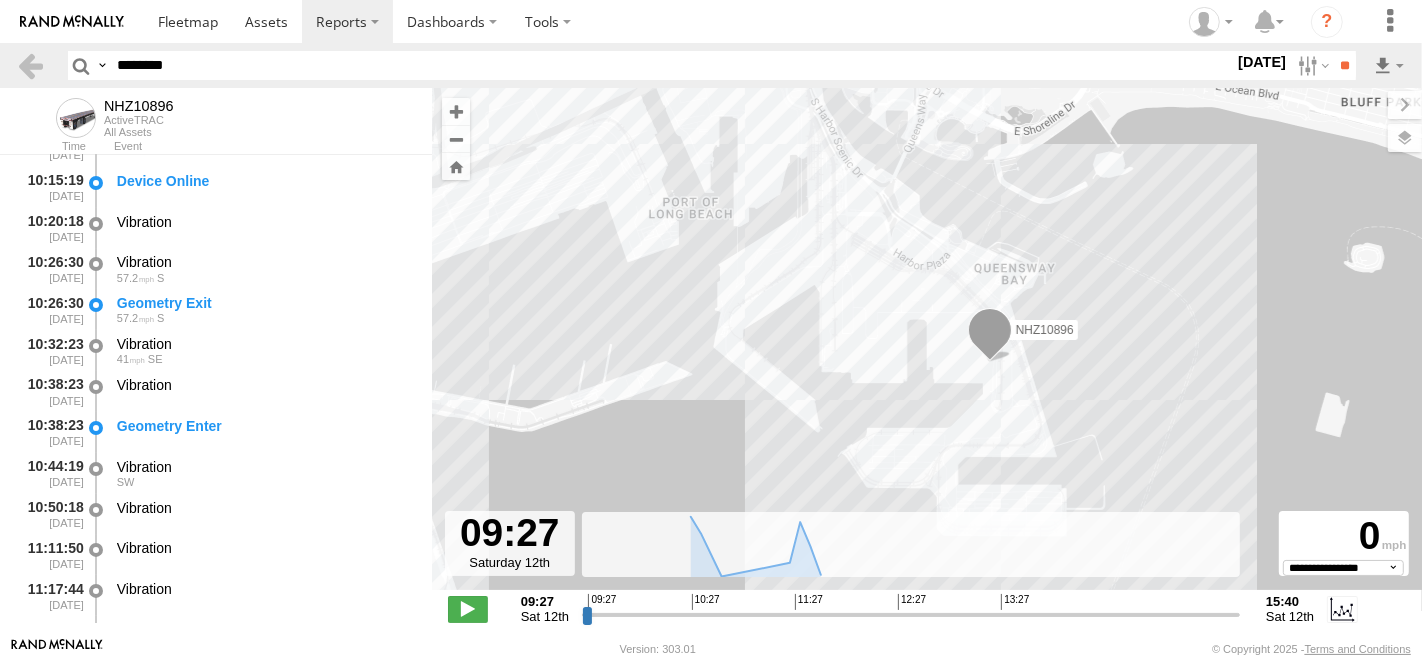 click on "NHZ10896" at bounding box center [927, 349] 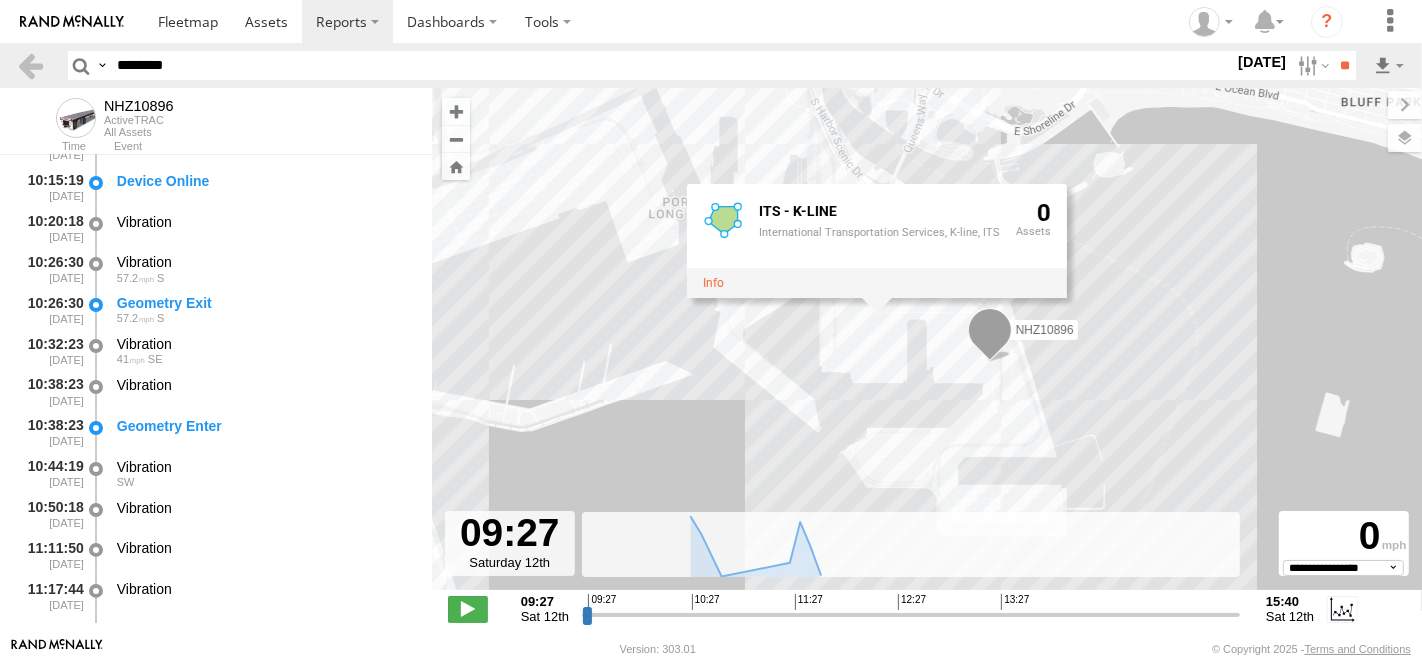 click on "NHZ10896 ITS - K-LINE International Transportation Services, K-line, ITS 0" at bounding box center [927, 349] 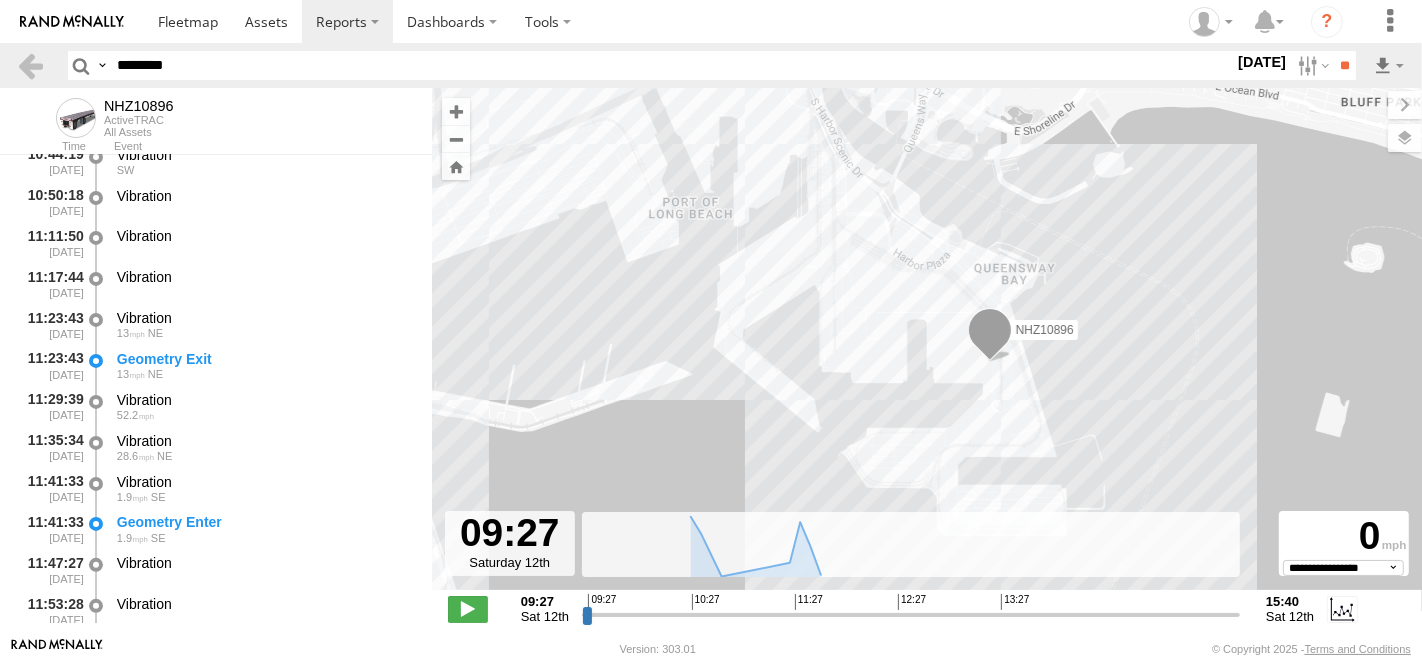 scroll, scrollTop: 444, scrollLeft: 0, axis: vertical 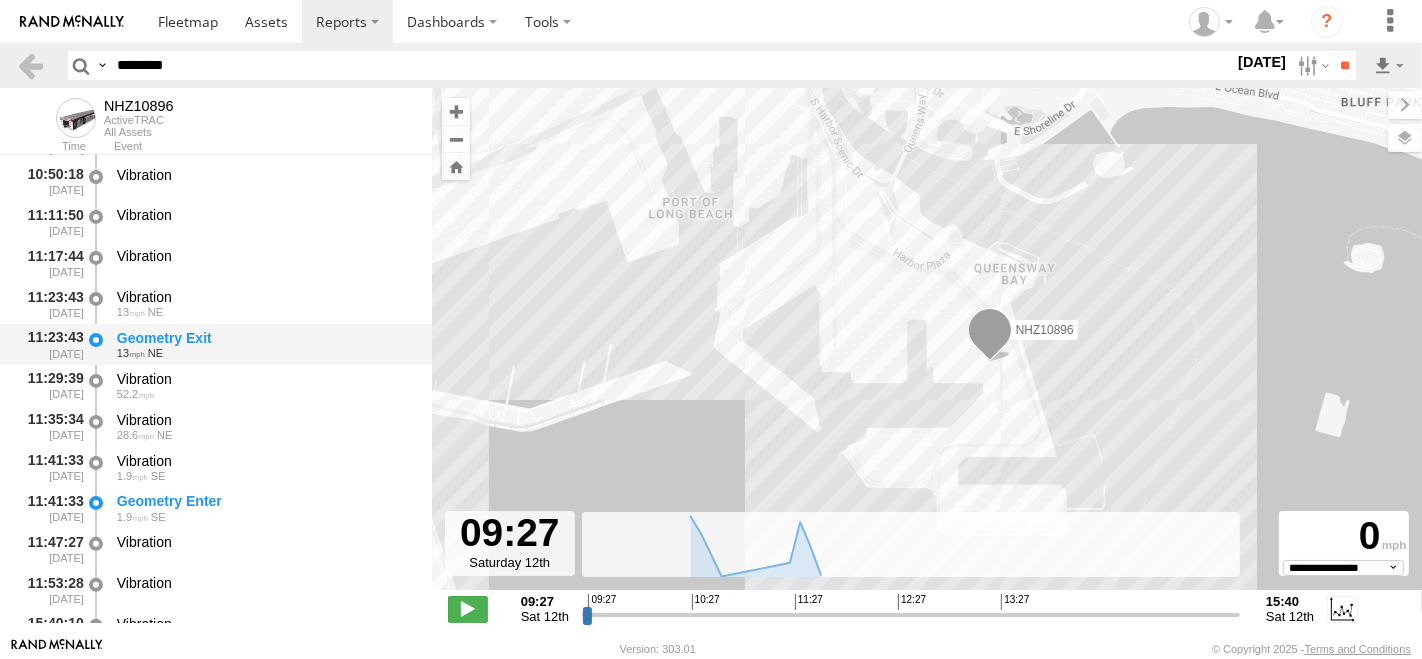 click on "Geometry Exit" at bounding box center [265, 338] 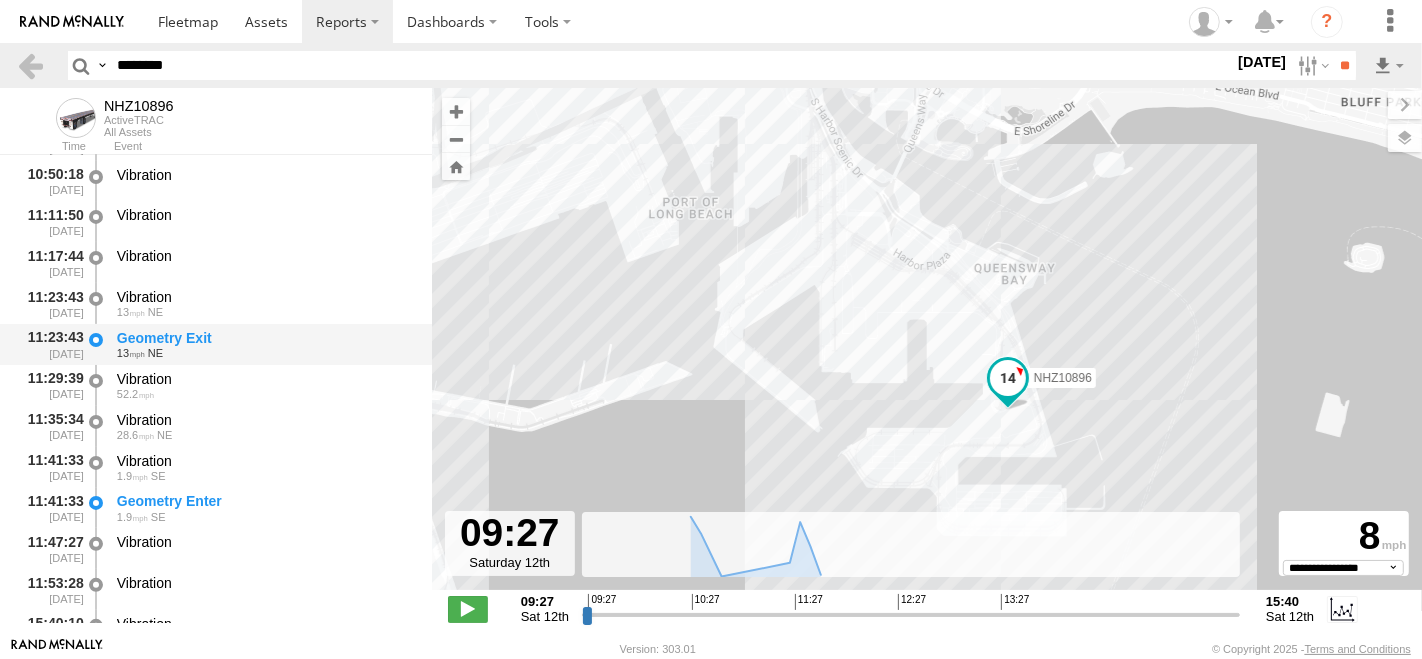 scroll, scrollTop: 333, scrollLeft: 0, axis: vertical 